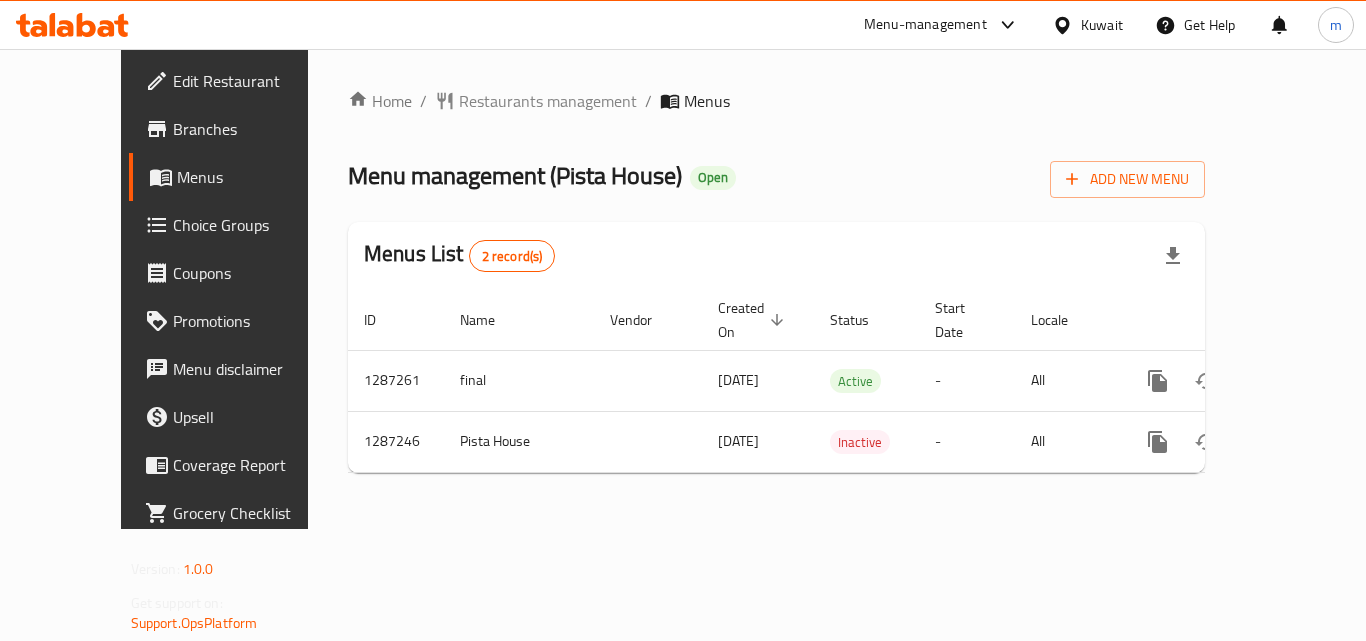 scroll, scrollTop: 0, scrollLeft: 0, axis: both 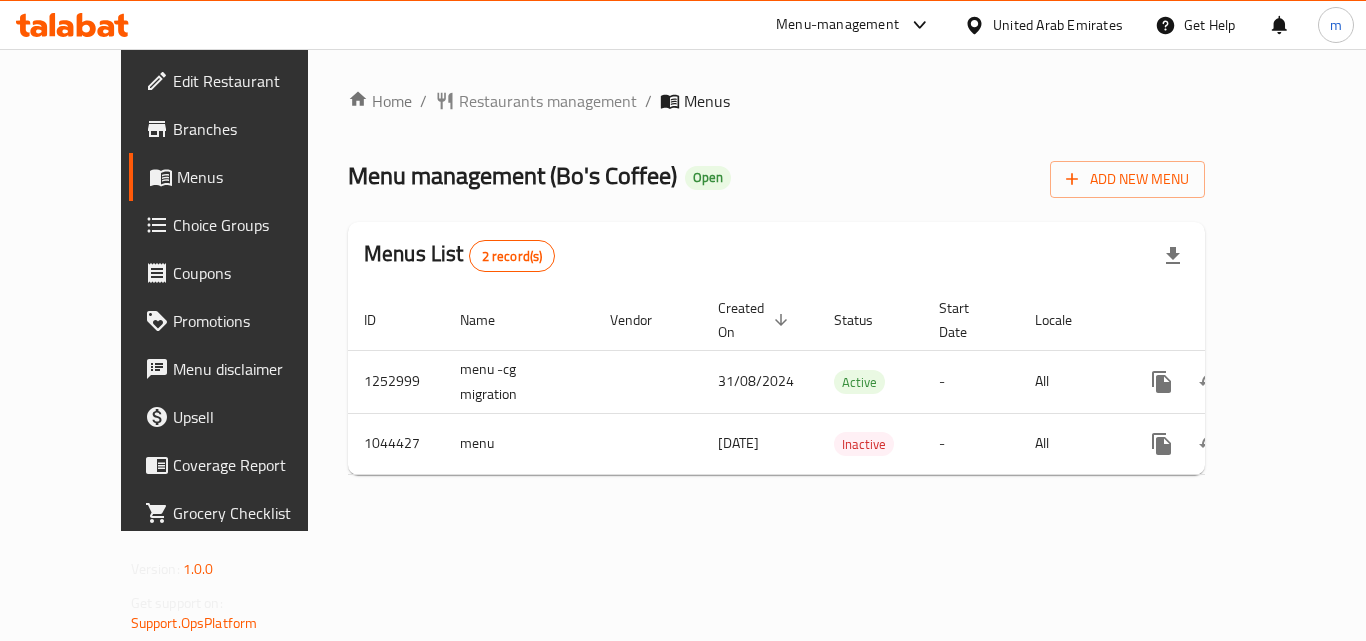click 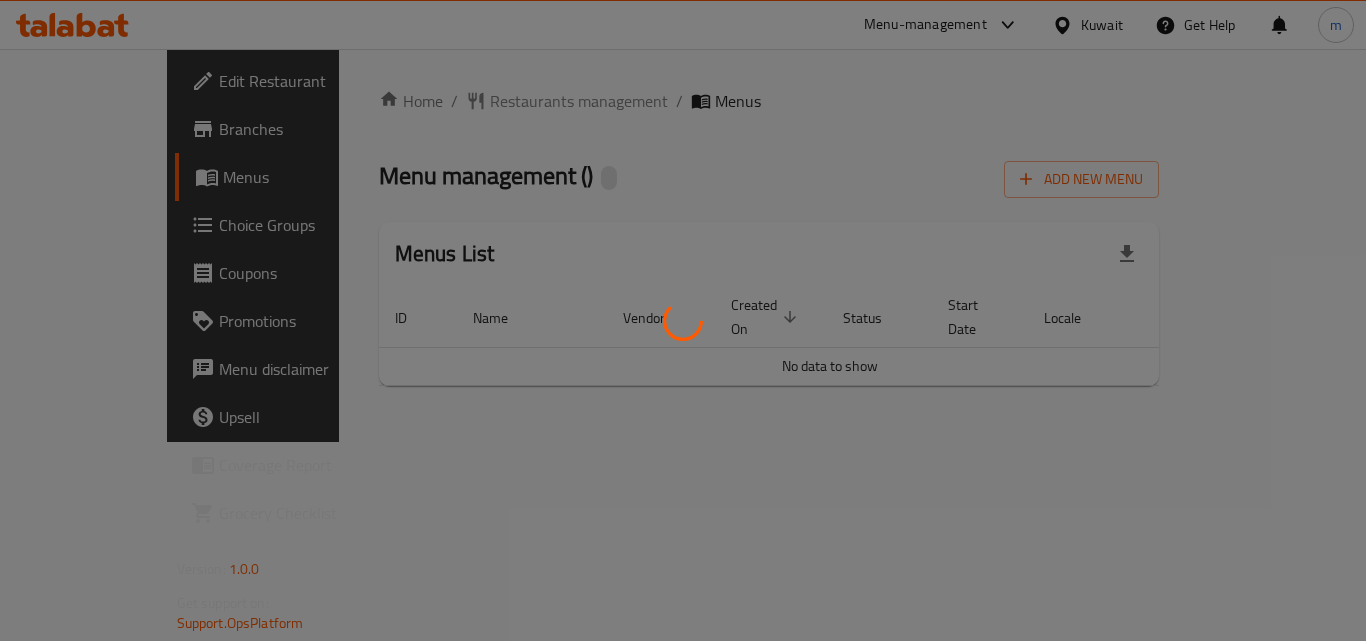 scroll, scrollTop: 0, scrollLeft: 0, axis: both 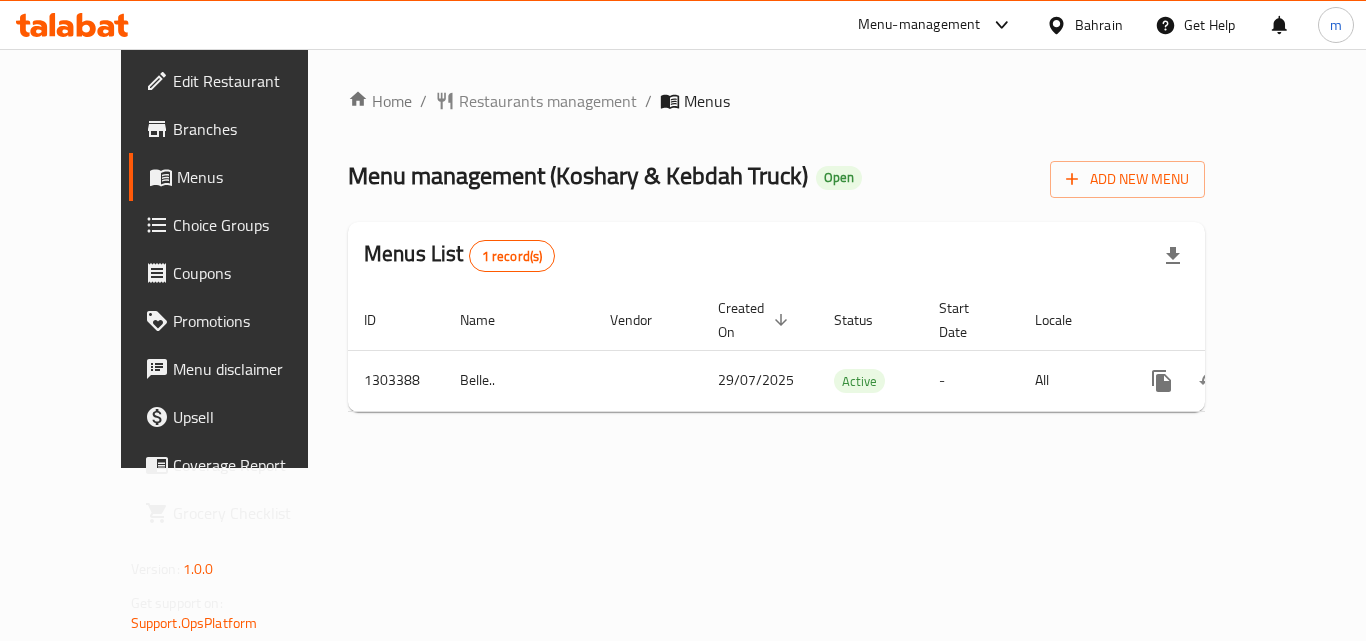 click 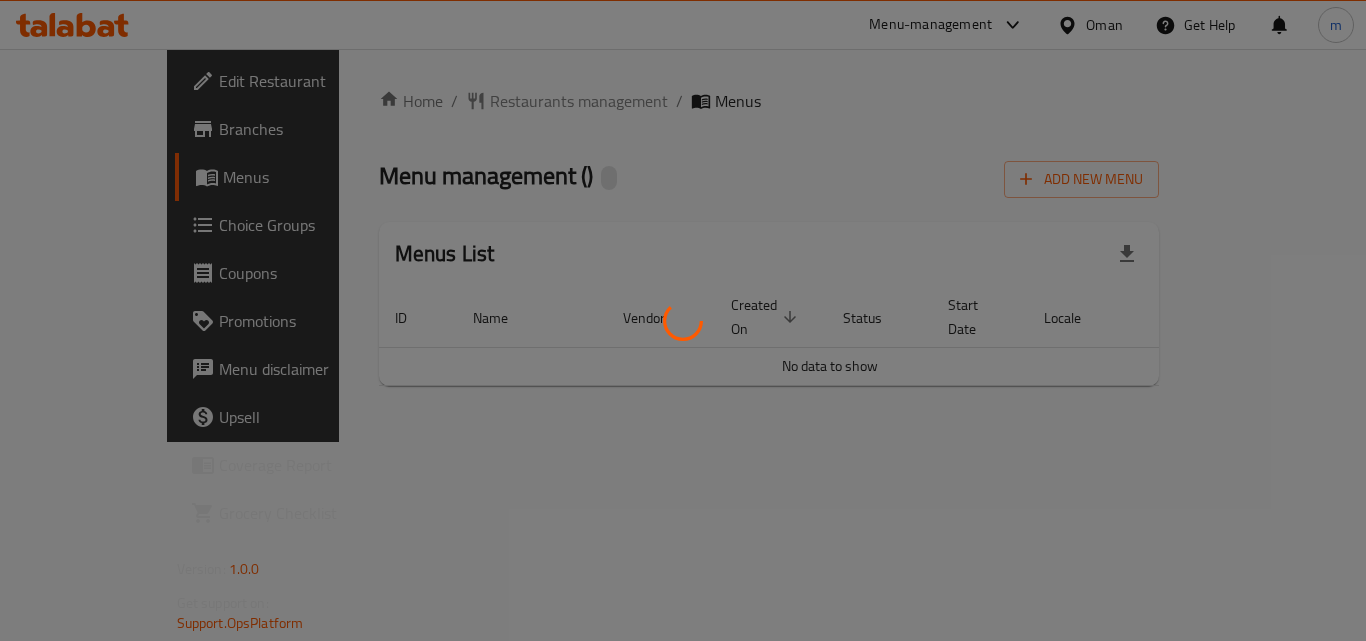 scroll, scrollTop: 0, scrollLeft: 0, axis: both 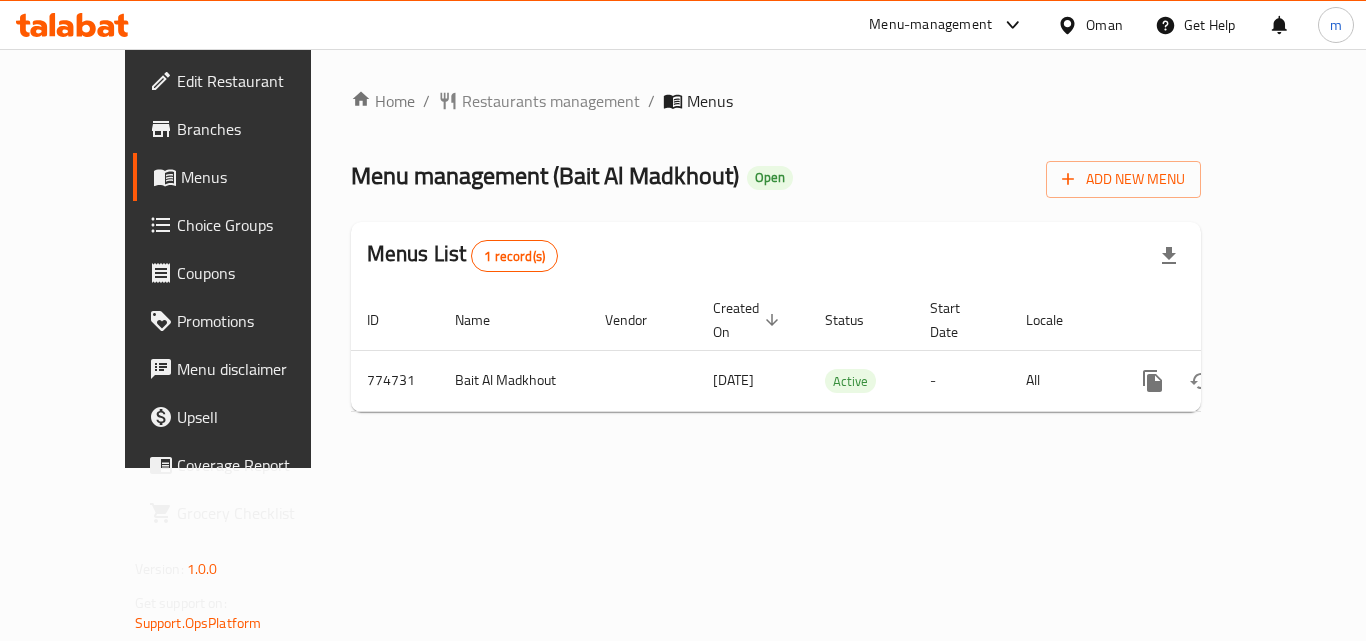 click 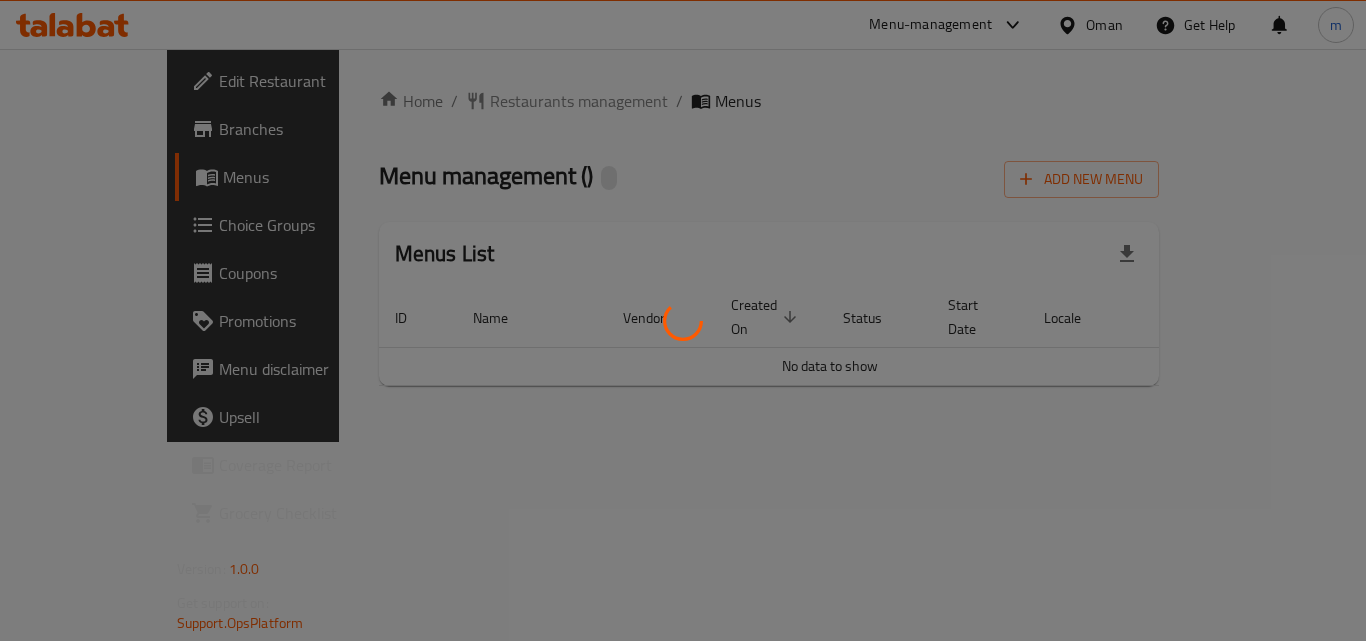 scroll, scrollTop: 0, scrollLeft: 0, axis: both 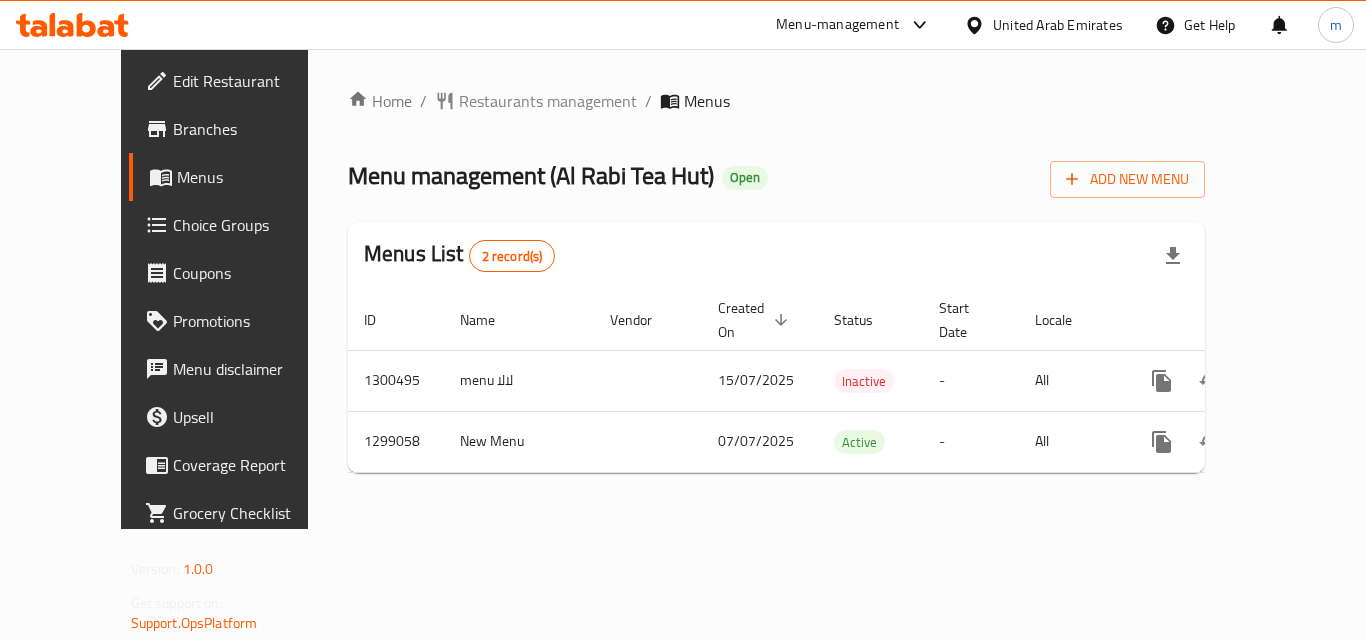 click 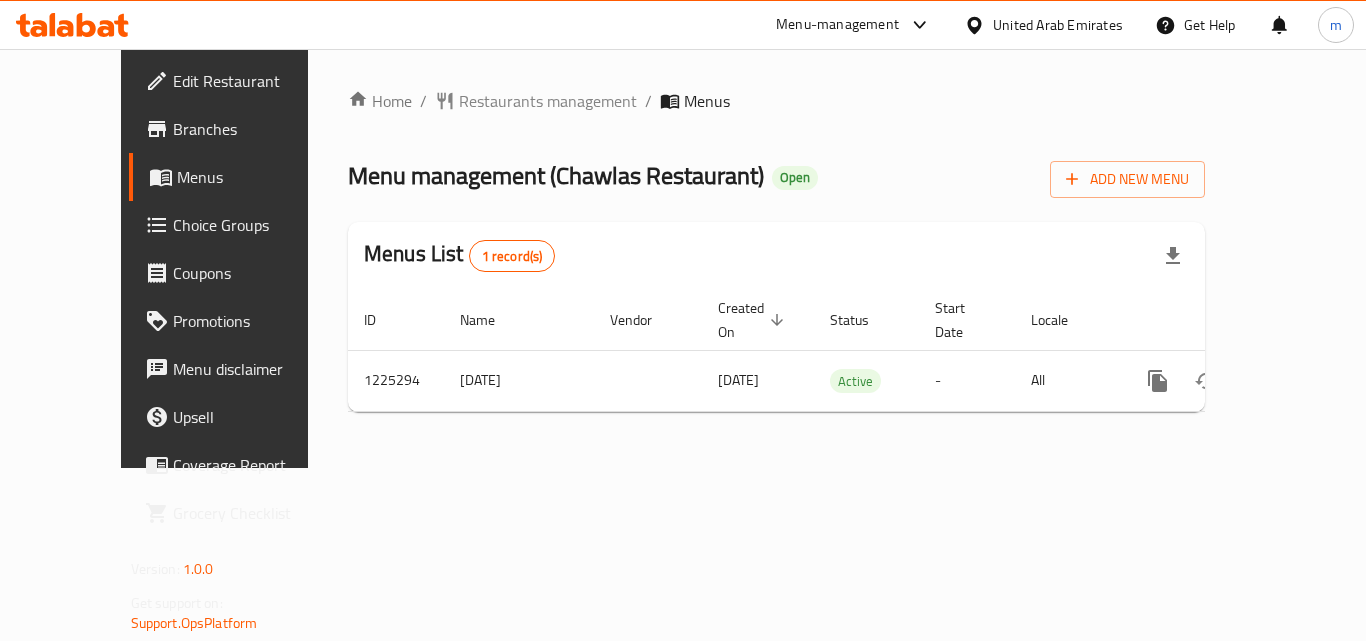 scroll, scrollTop: 0, scrollLeft: 0, axis: both 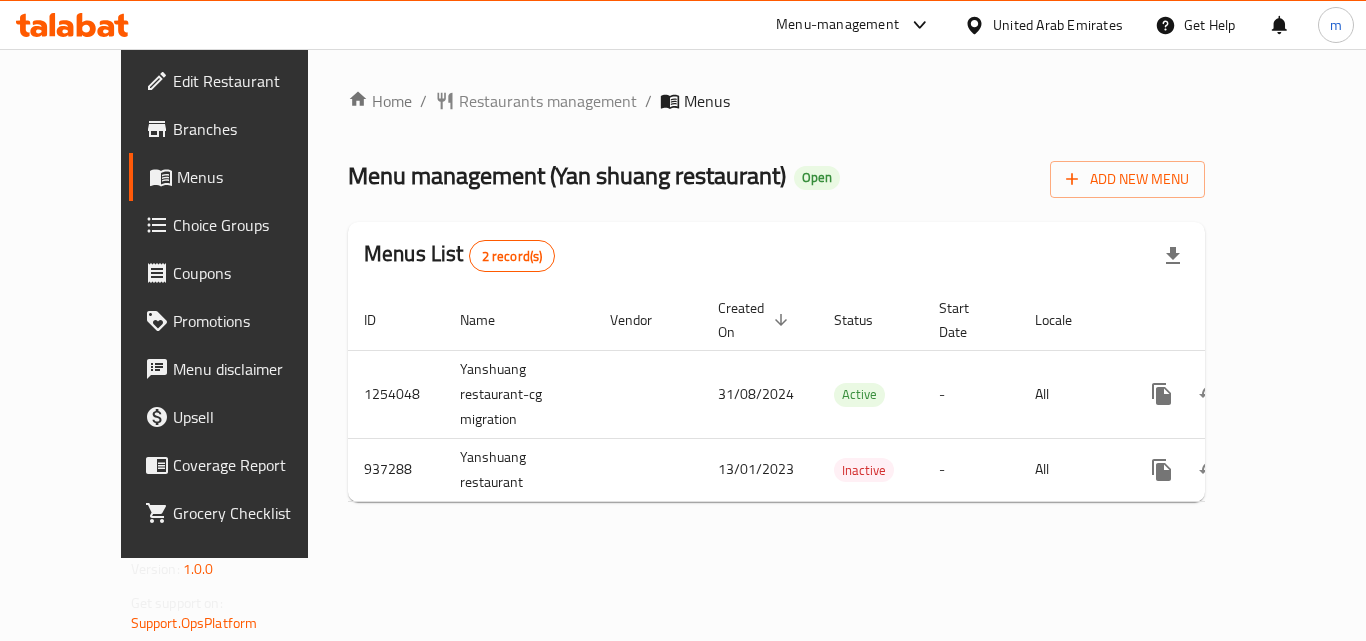 click 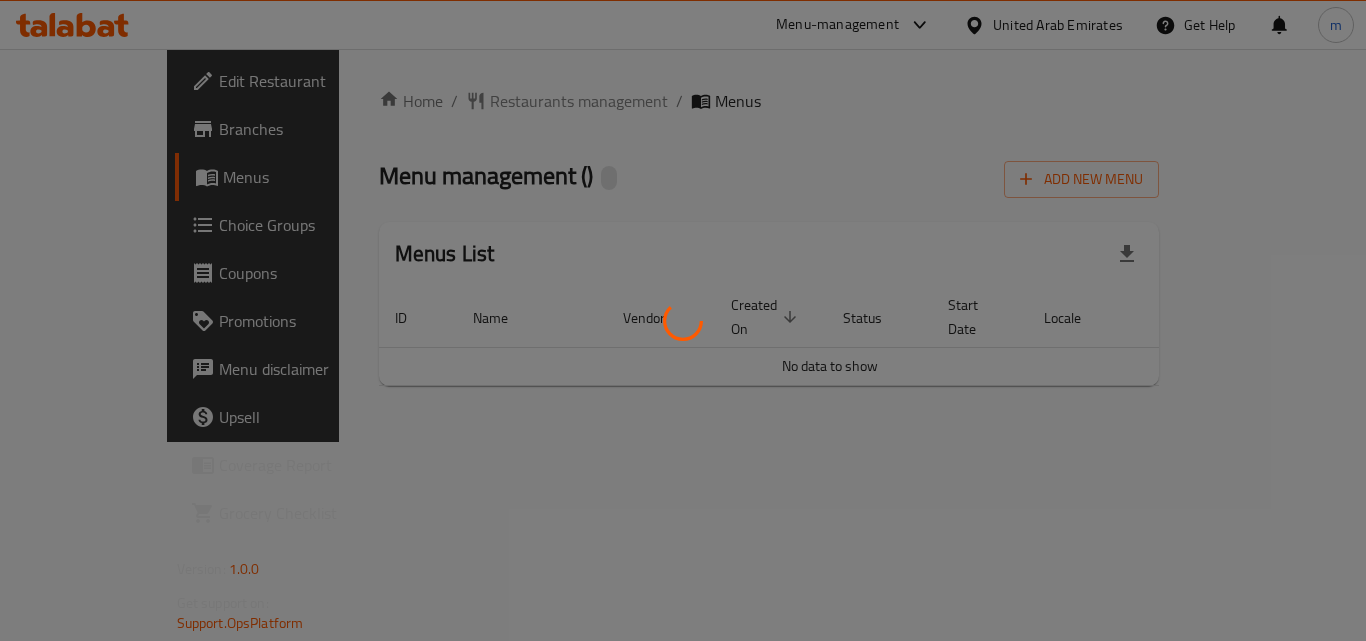 scroll, scrollTop: 0, scrollLeft: 0, axis: both 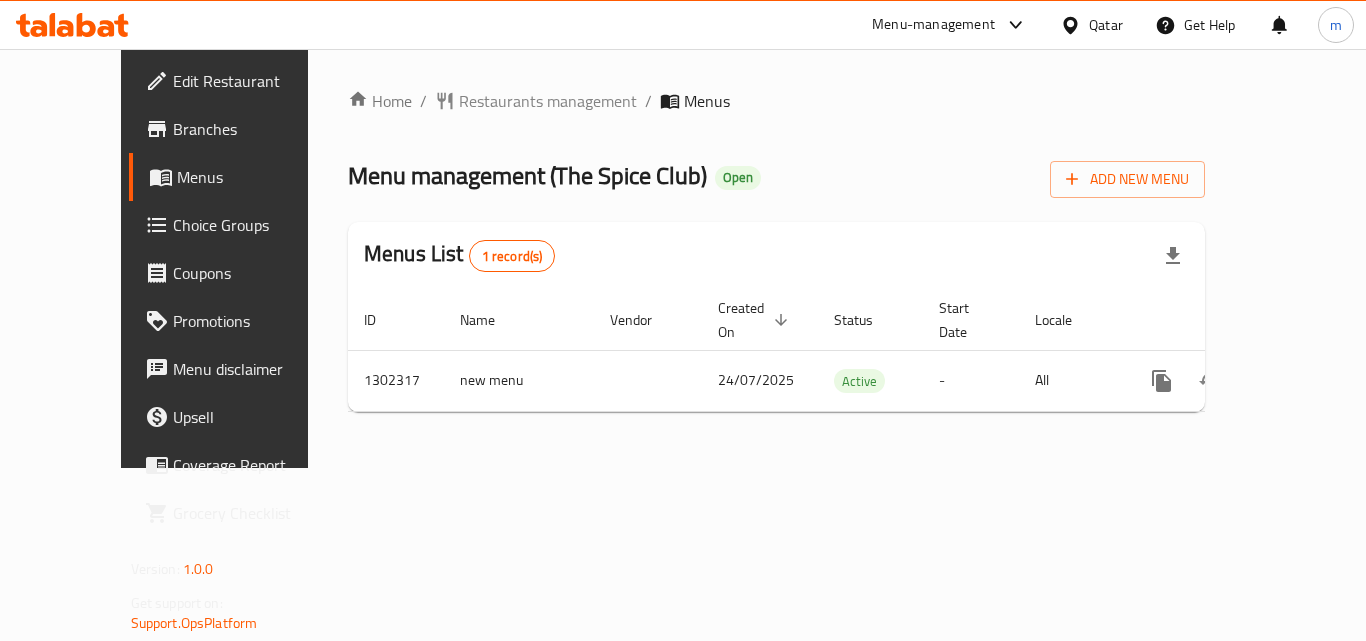 click 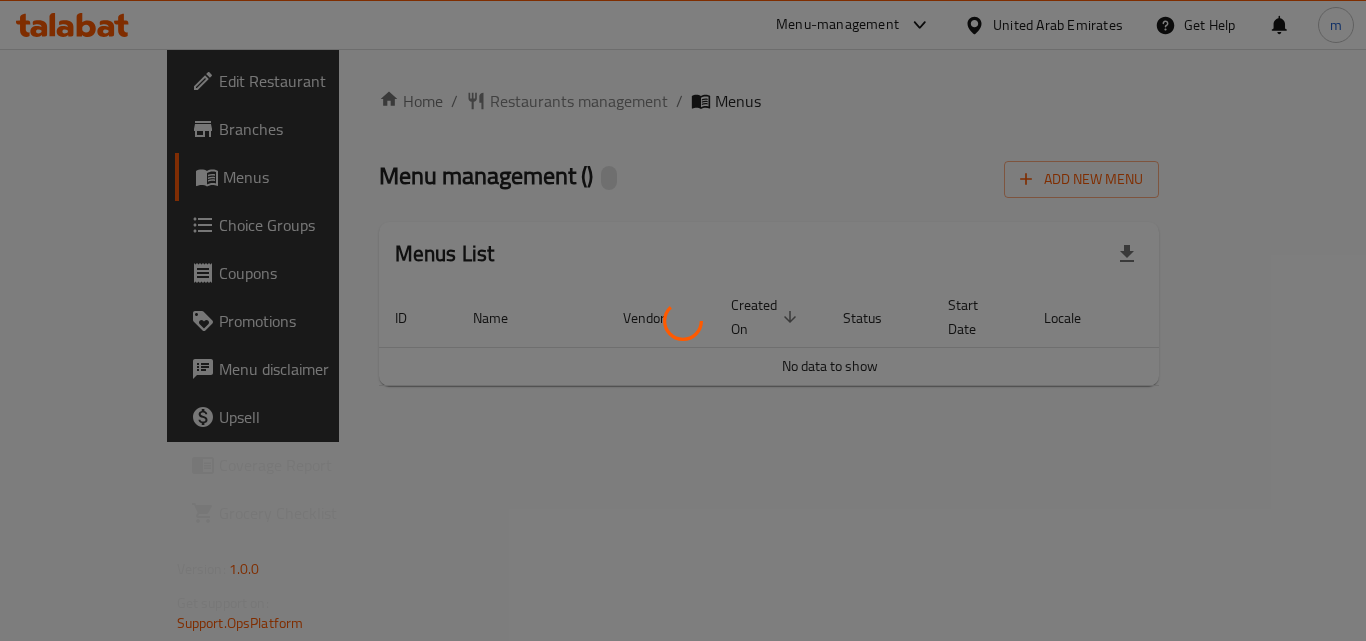scroll, scrollTop: 0, scrollLeft: 0, axis: both 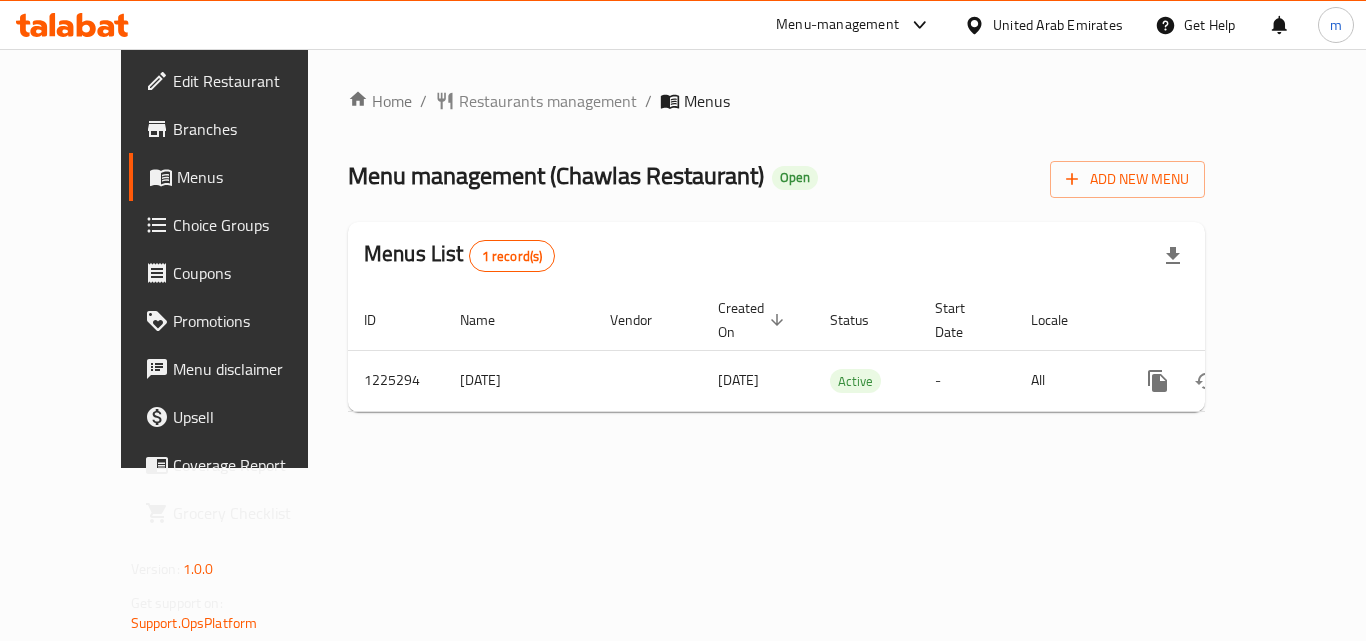 click at bounding box center [72, 25] 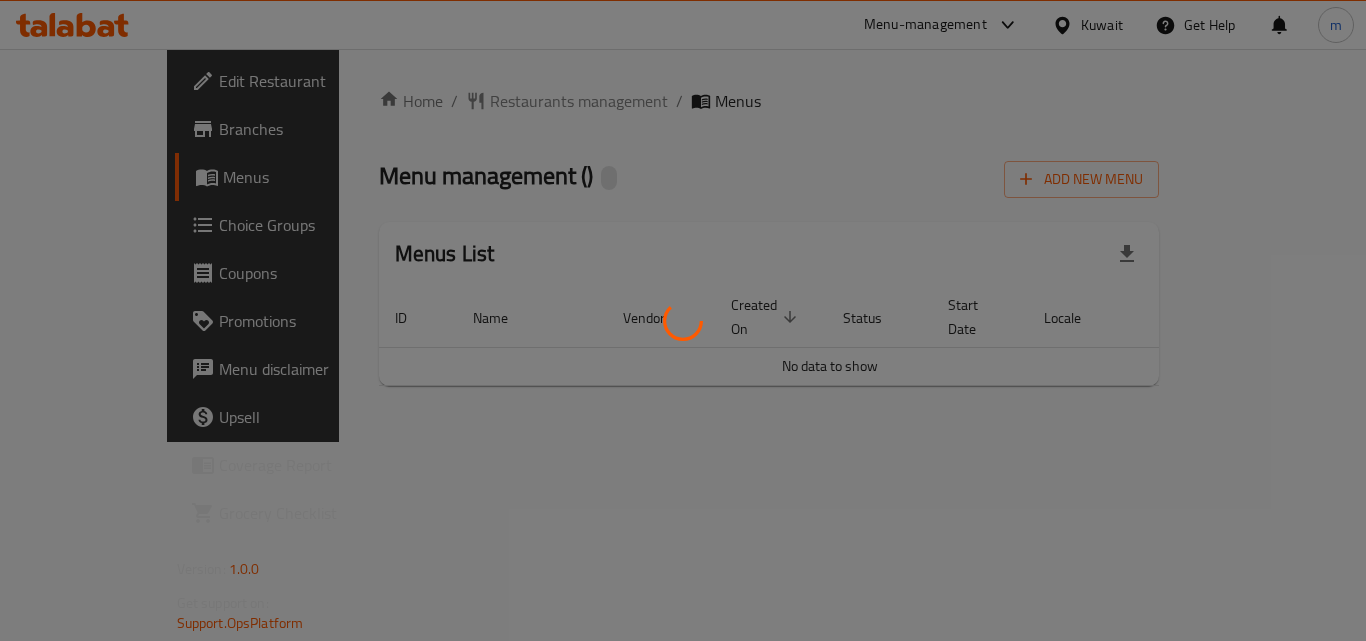 scroll, scrollTop: 0, scrollLeft: 0, axis: both 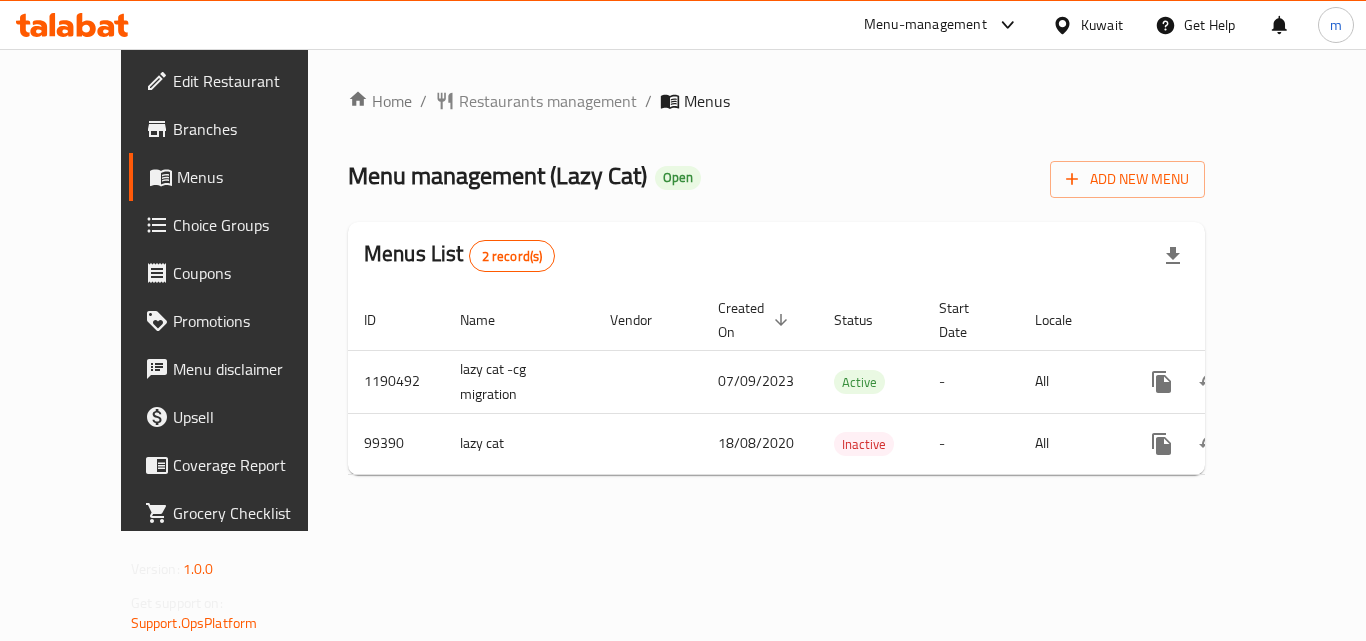 click at bounding box center (72, 25) 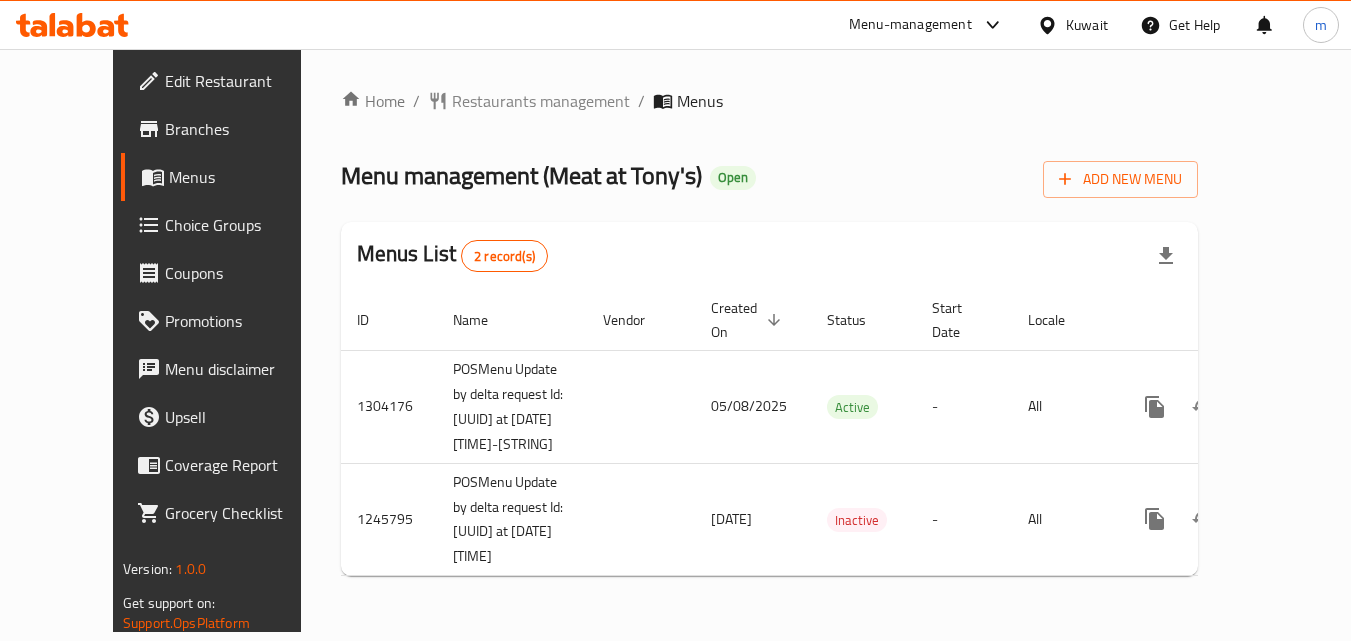 scroll, scrollTop: 0, scrollLeft: 0, axis: both 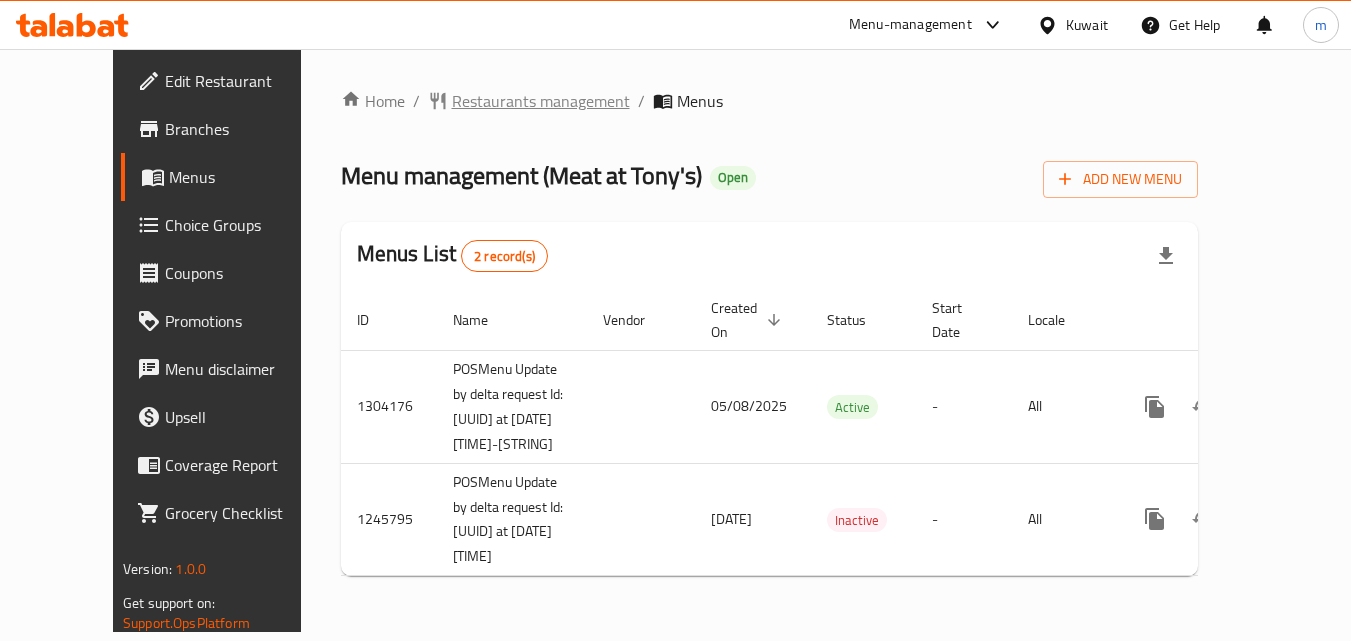 click on "Restaurants management" at bounding box center [541, 101] 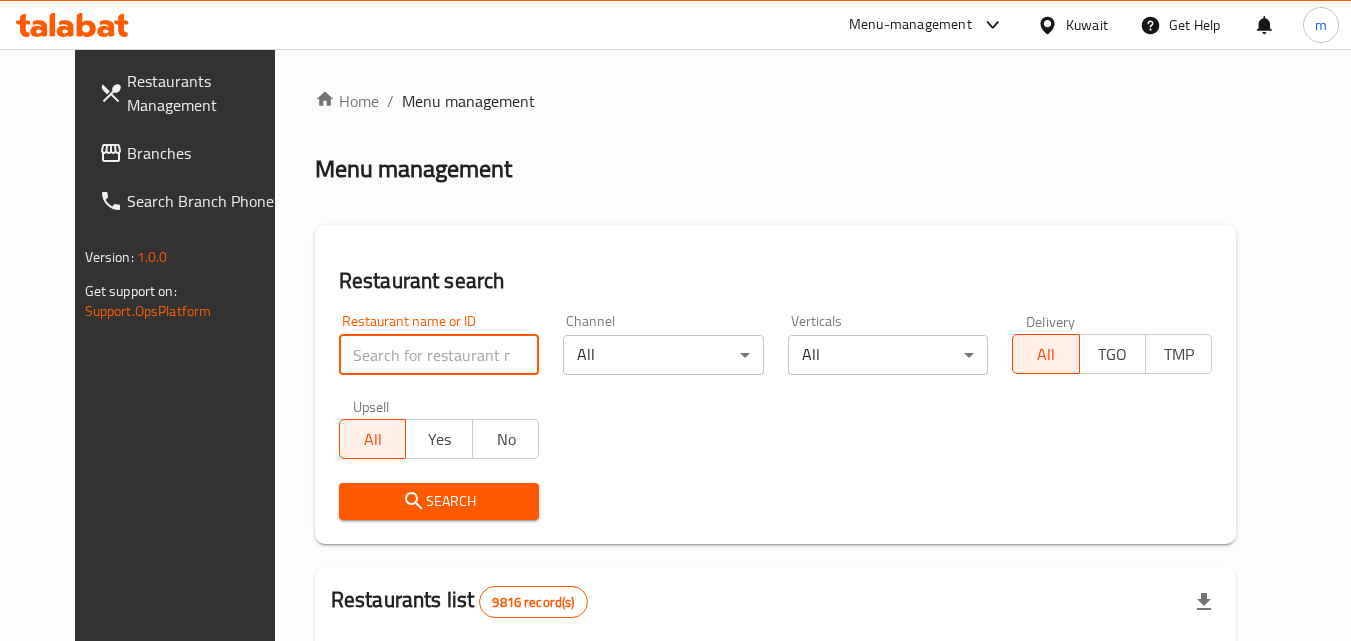click at bounding box center [439, 355] 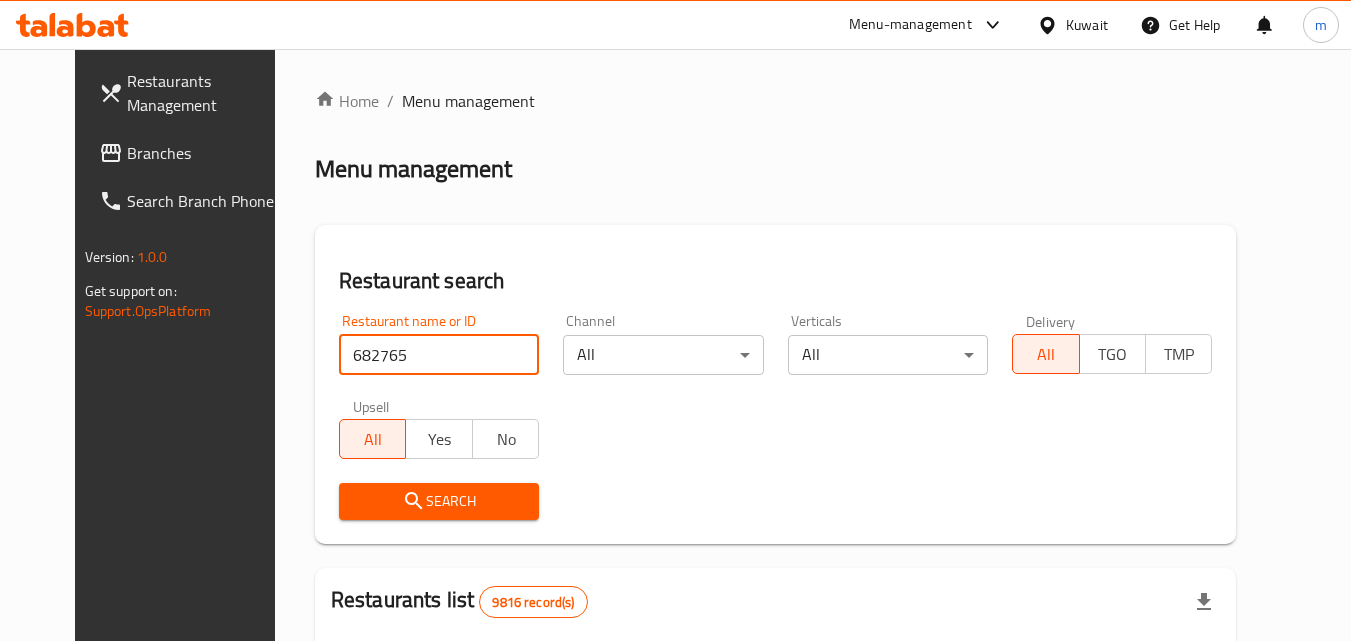 type on "682765" 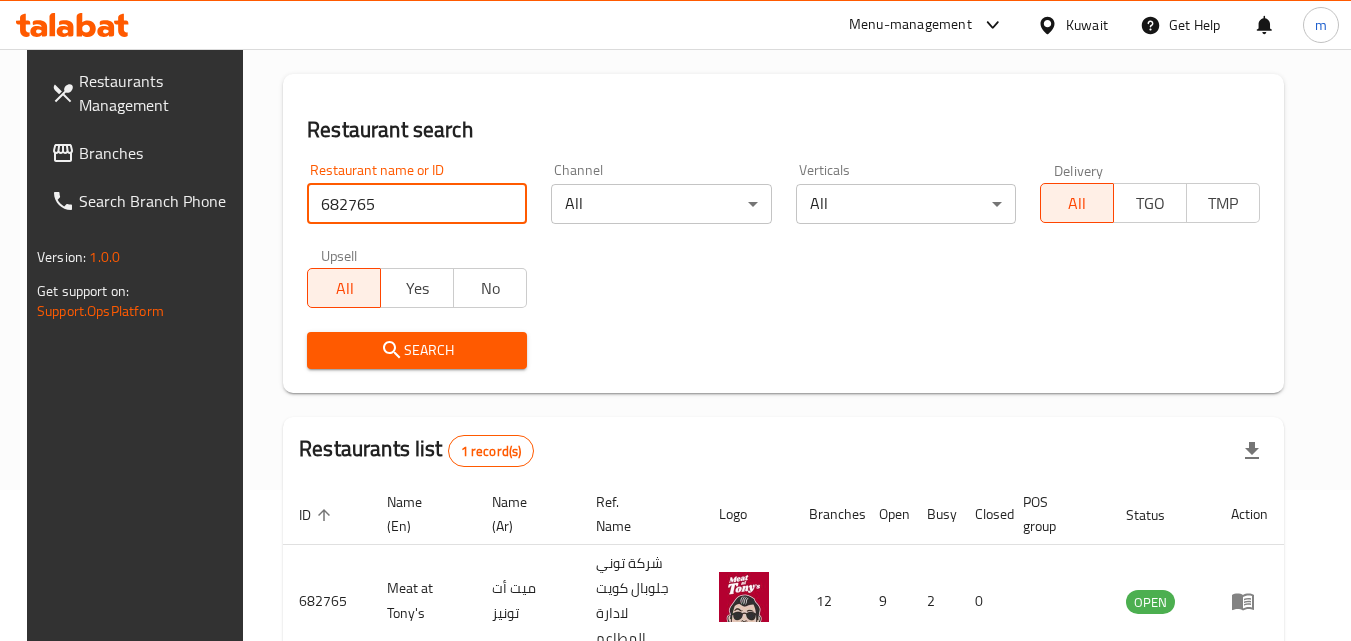 scroll, scrollTop: 251, scrollLeft: 0, axis: vertical 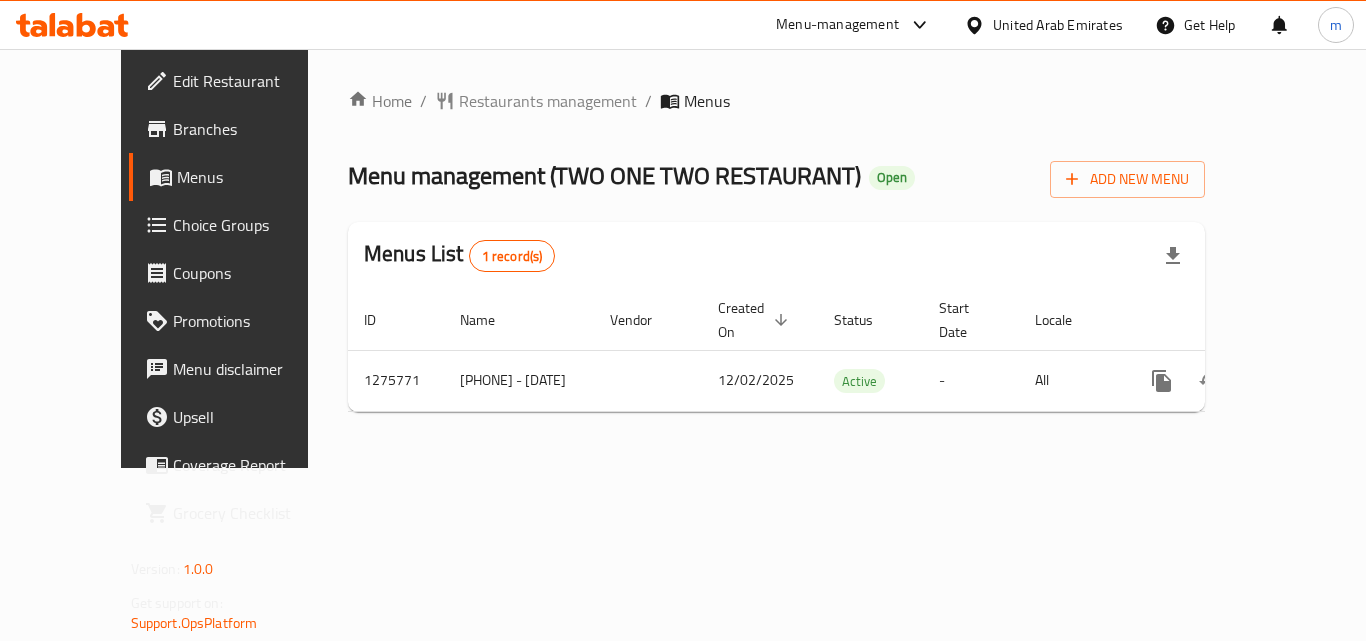 click 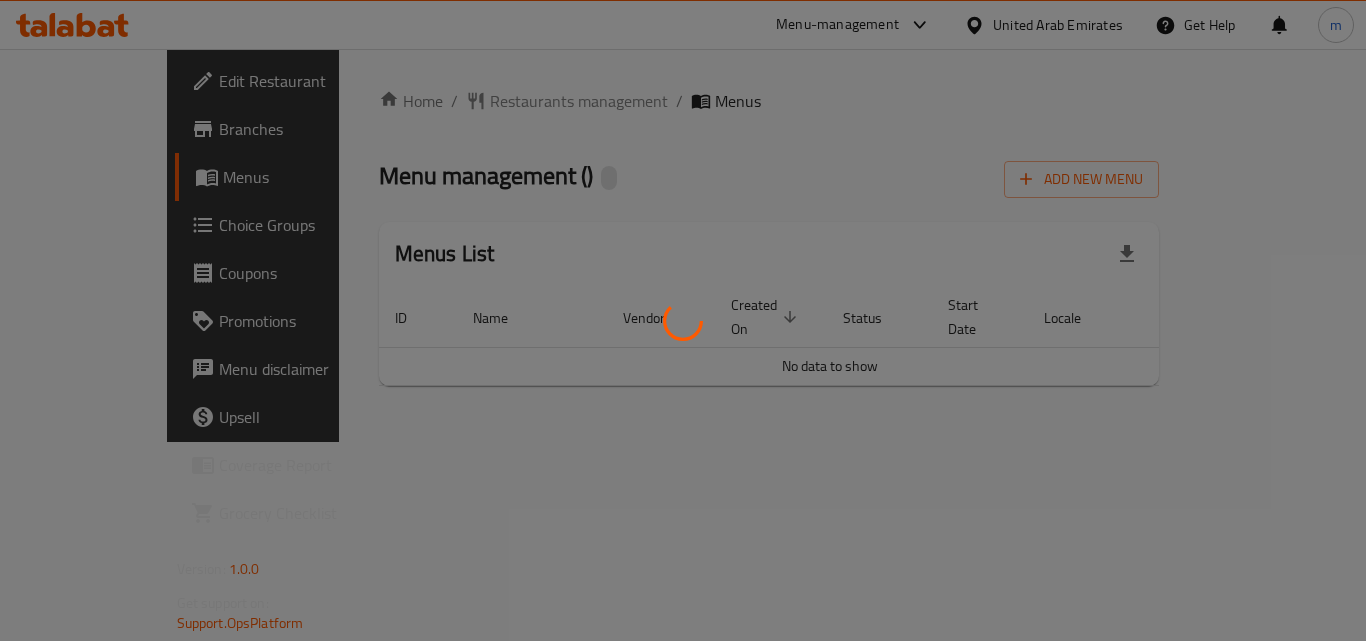scroll, scrollTop: 0, scrollLeft: 0, axis: both 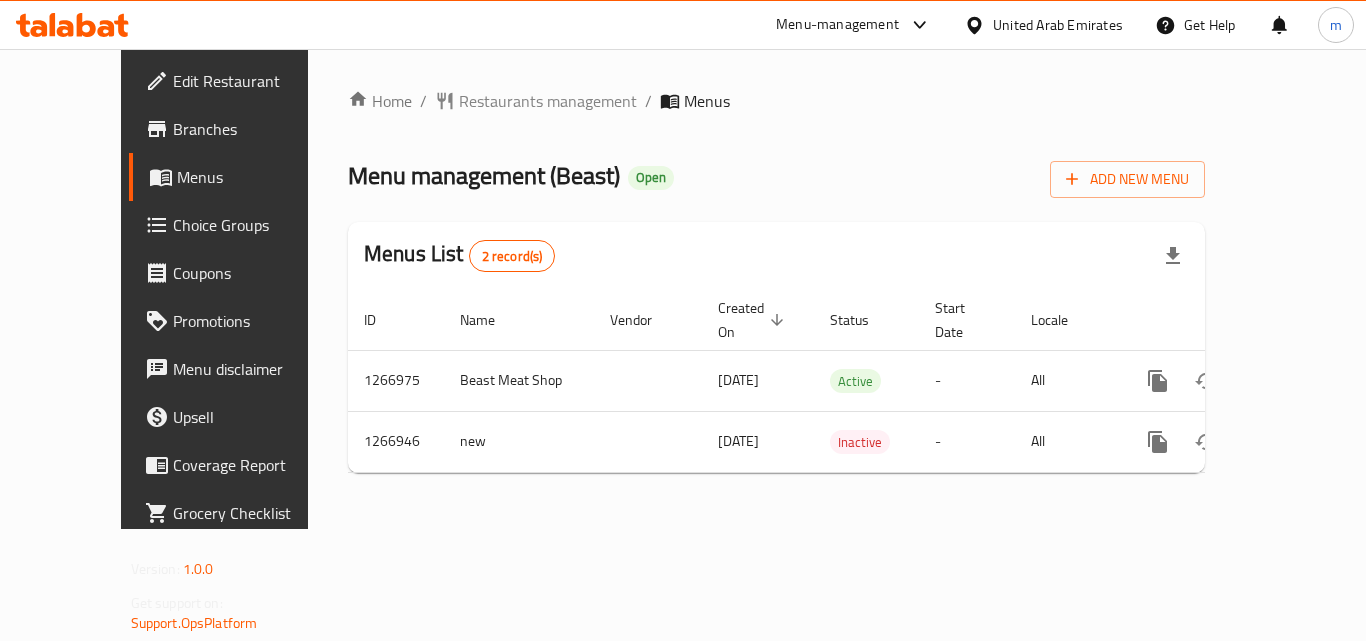 click 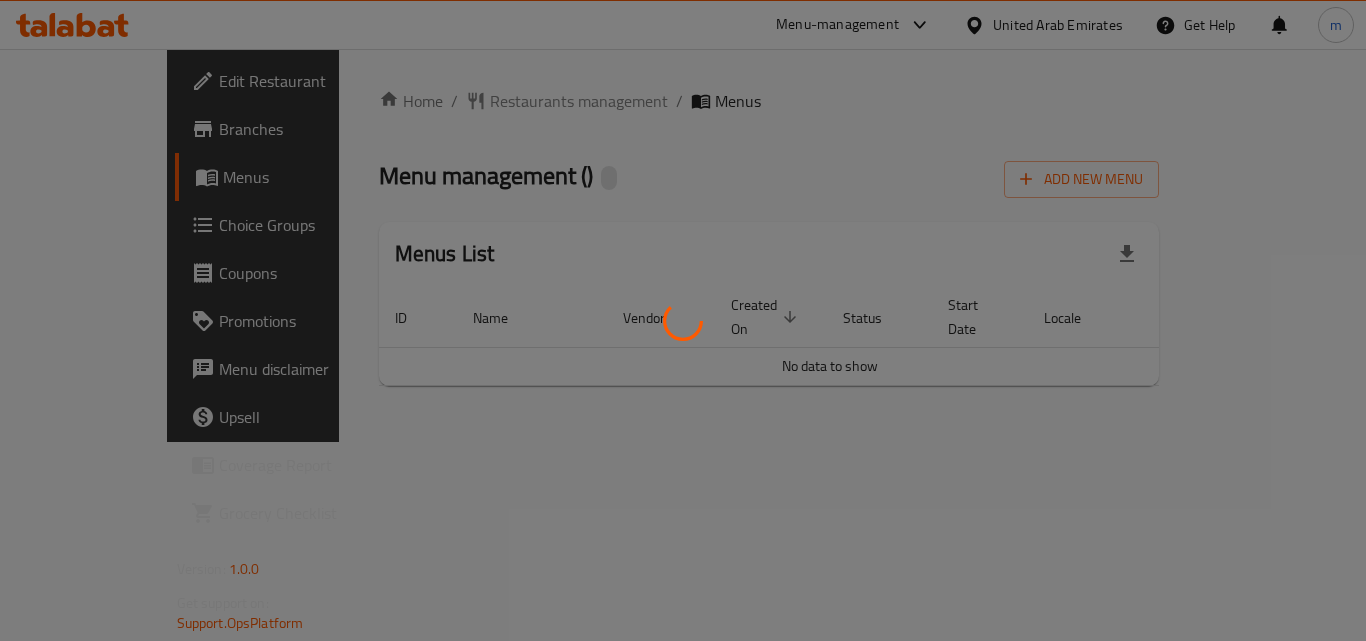 scroll, scrollTop: 0, scrollLeft: 0, axis: both 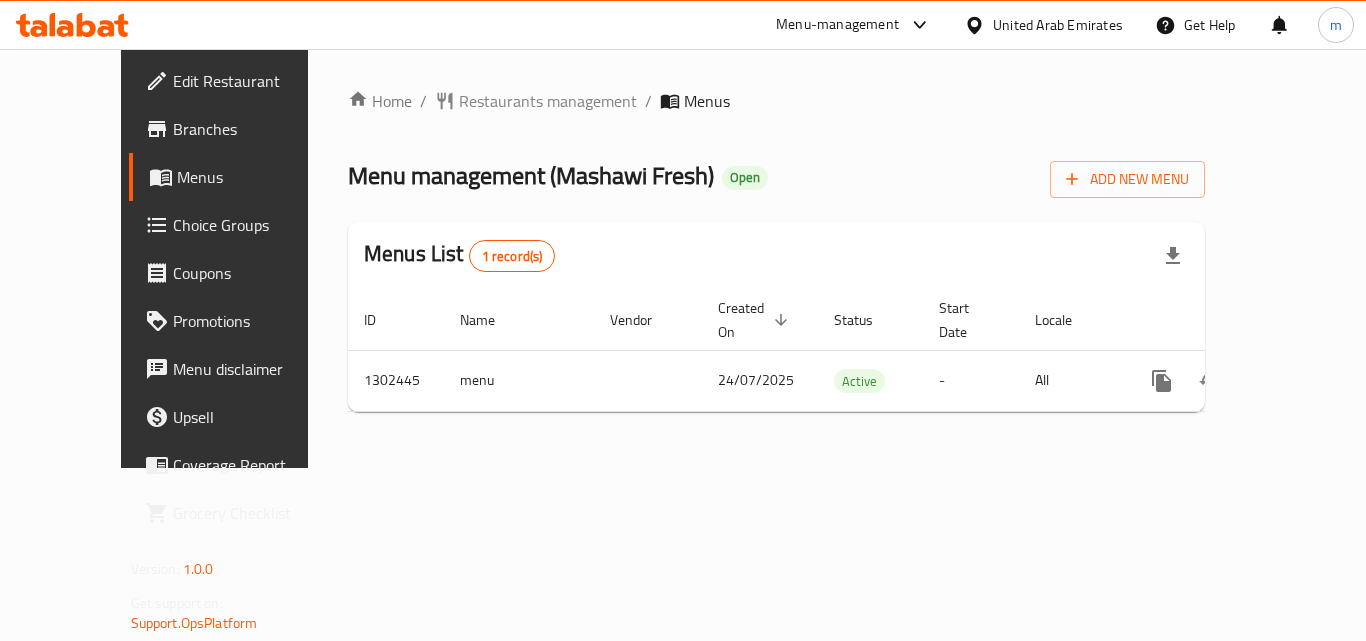 click 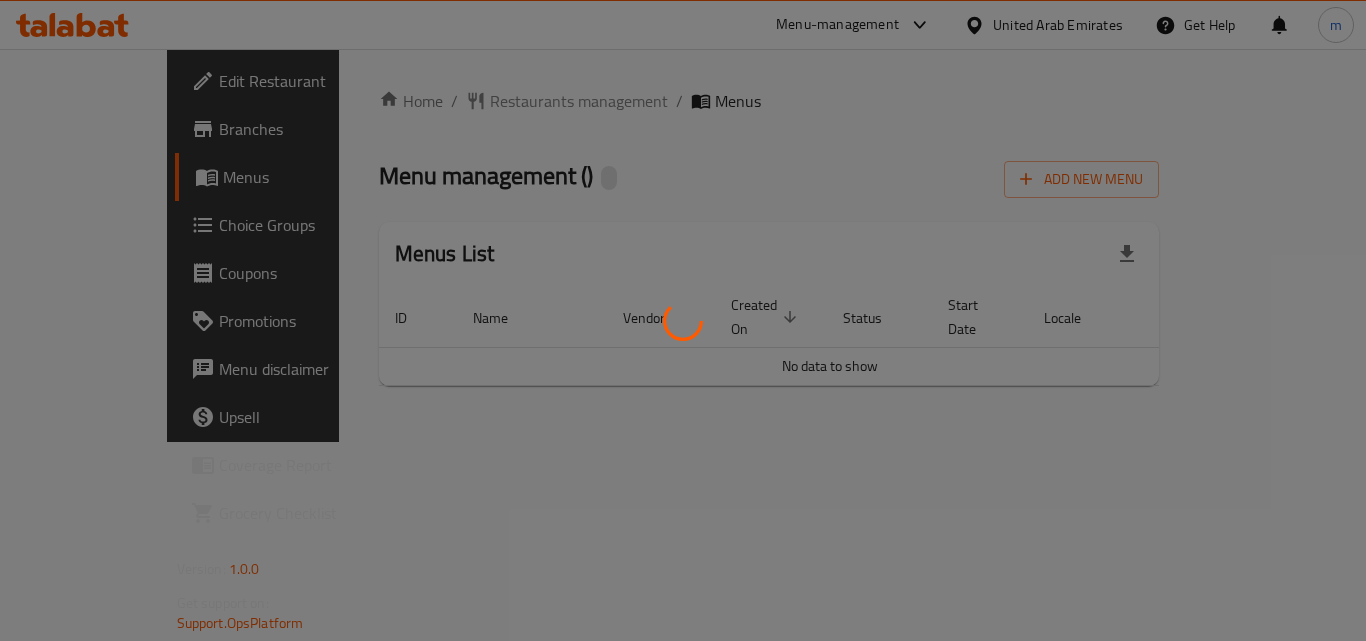 scroll, scrollTop: 0, scrollLeft: 0, axis: both 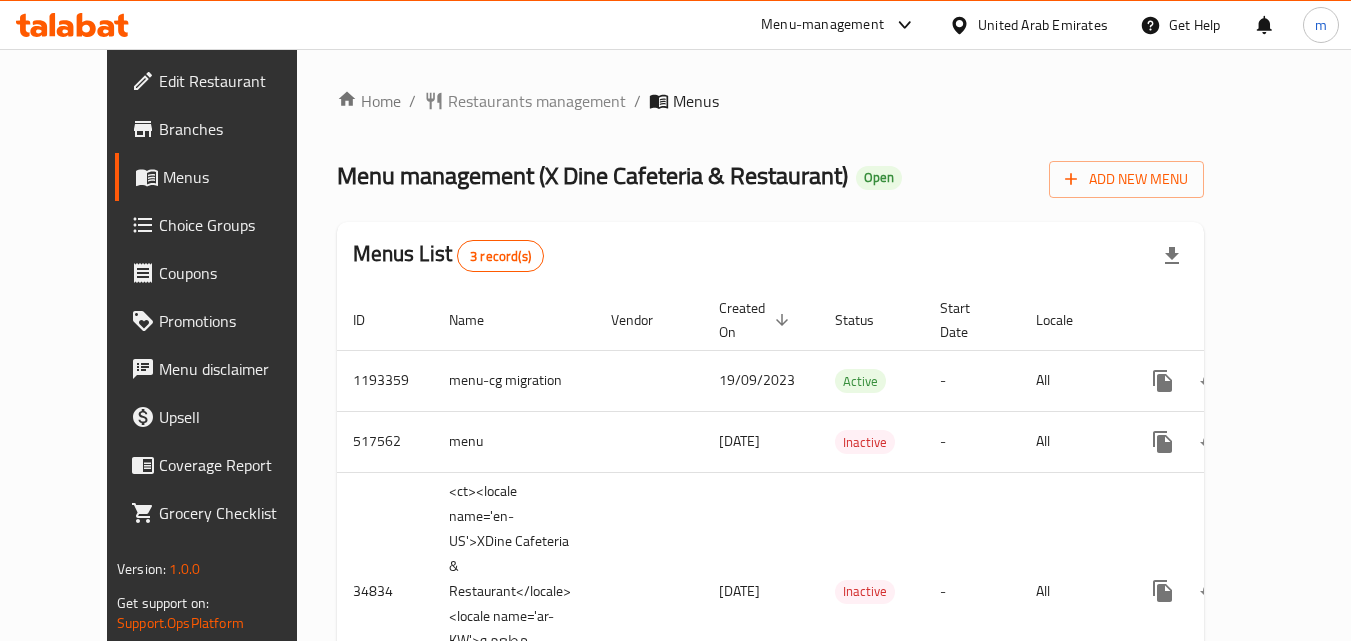click 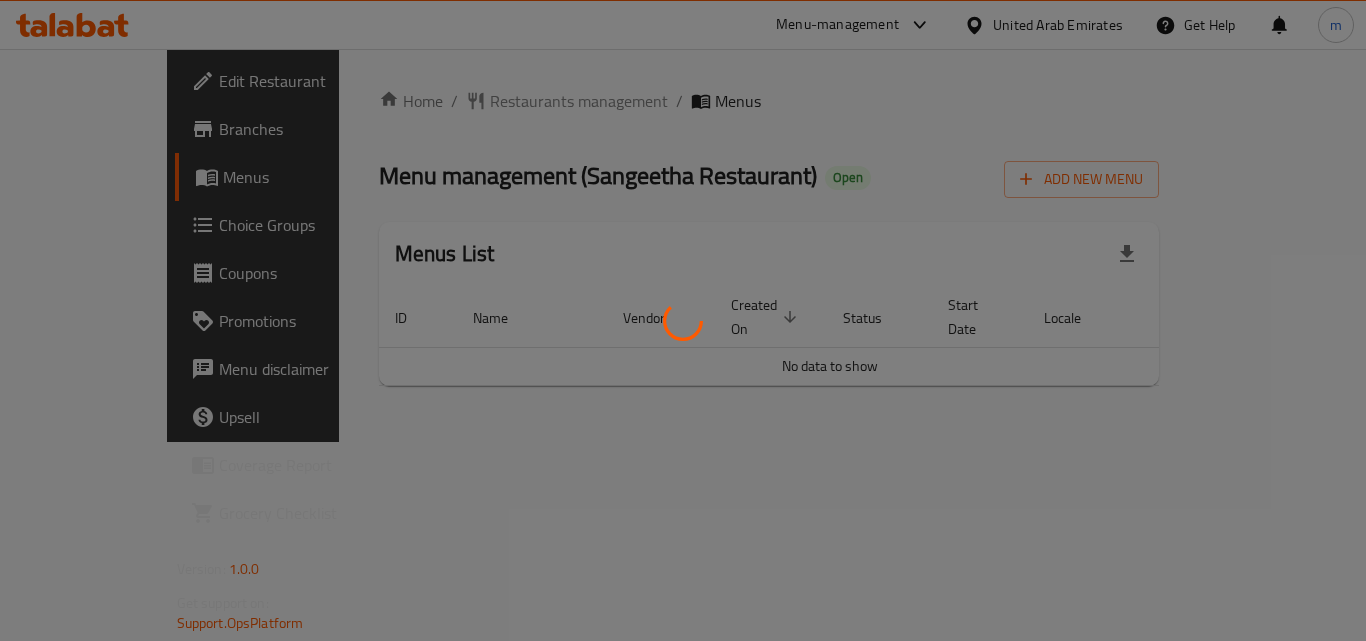 scroll, scrollTop: 0, scrollLeft: 0, axis: both 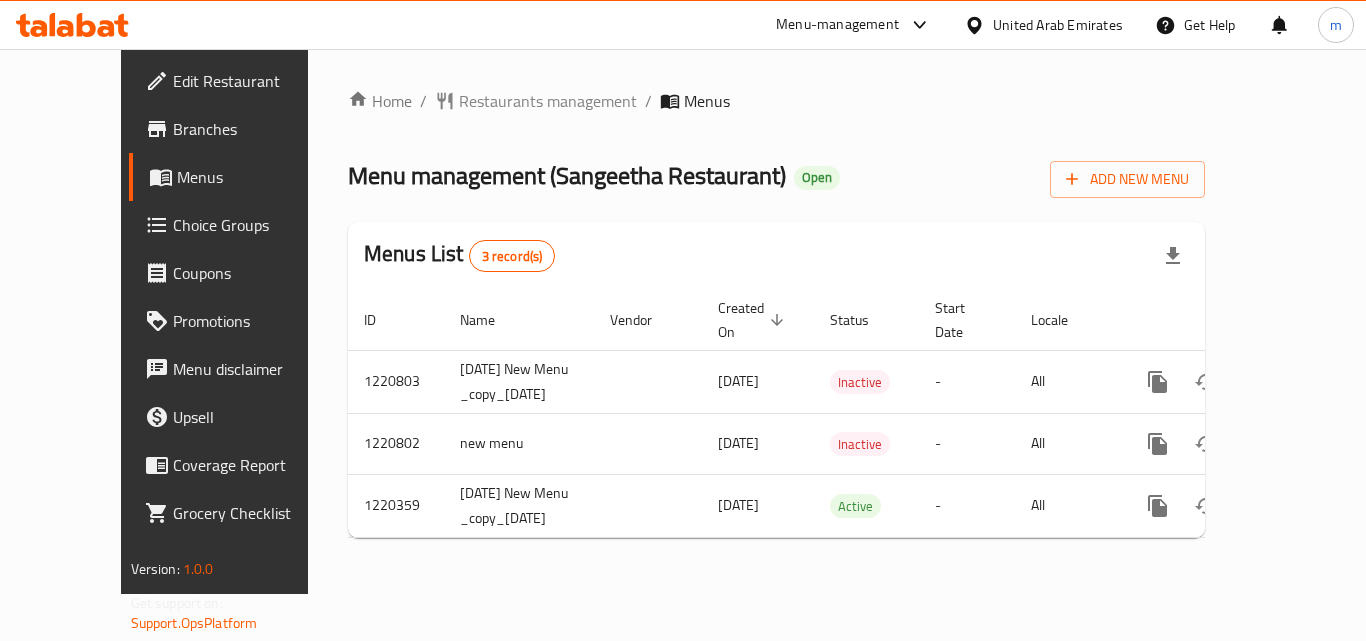 click at bounding box center (72, 25) 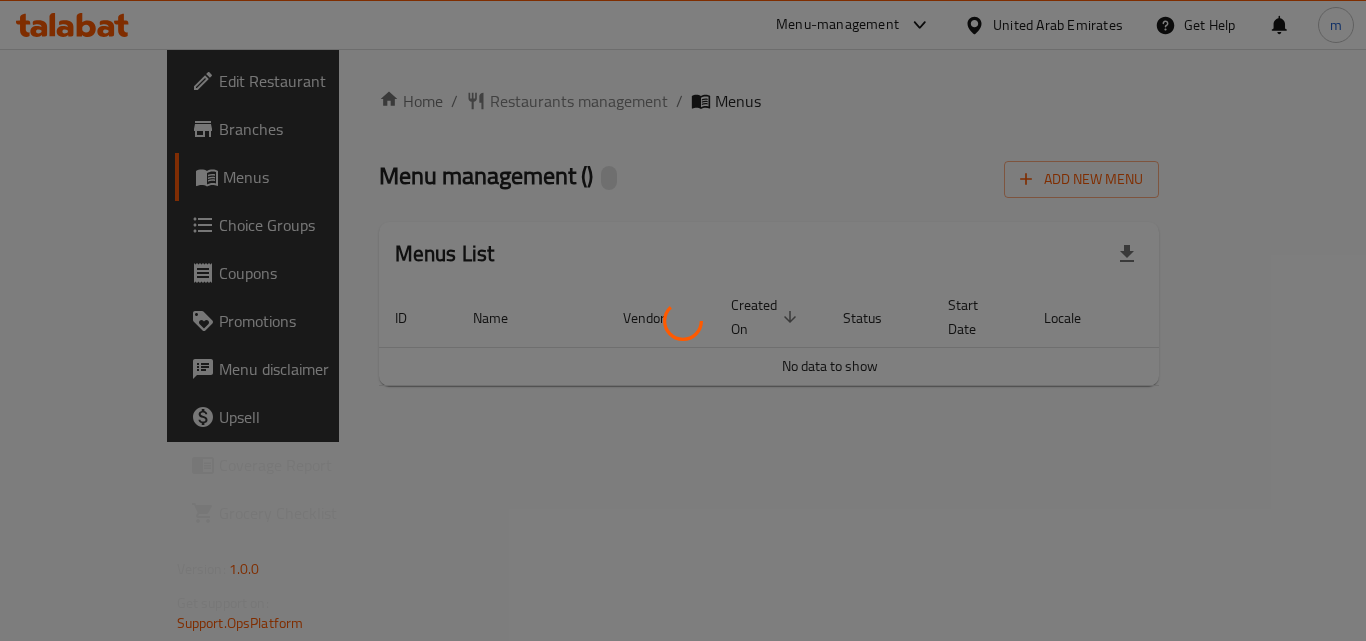 scroll, scrollTop: 0, scrollLeft: 0, axis: both 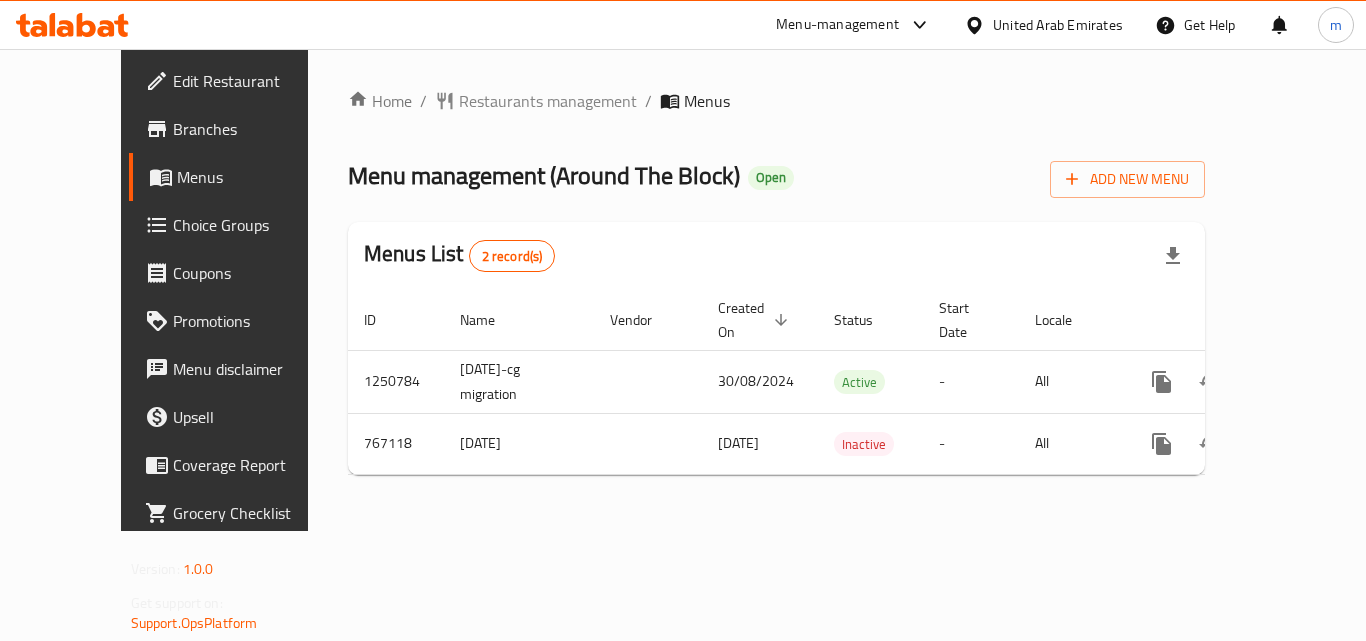 click at bounding box center [72, 25] 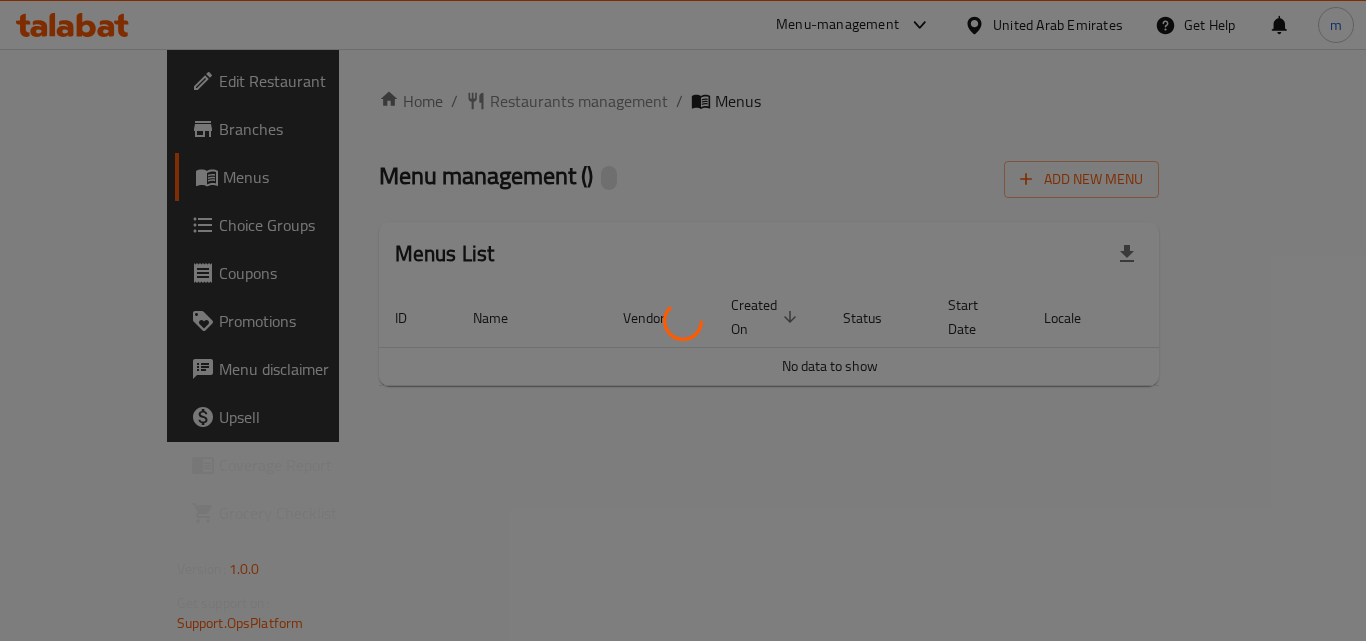 scroll, scrollTop: 0, scrollLeft: 0, axis: both 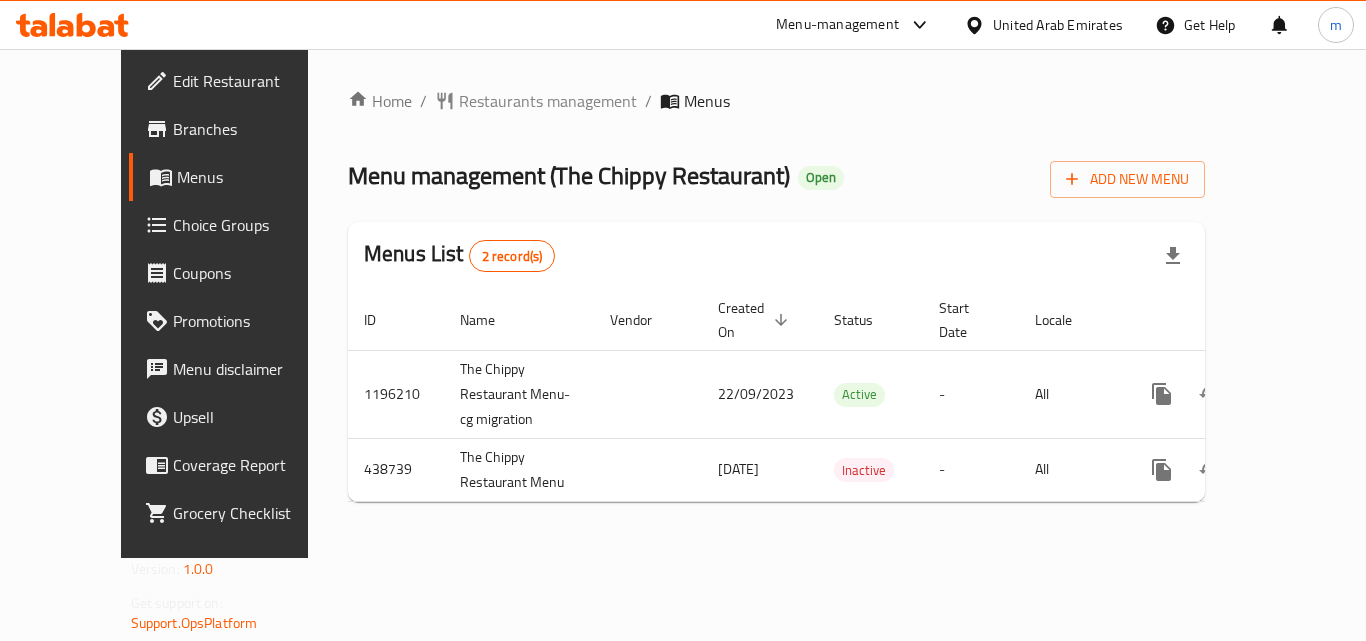 click 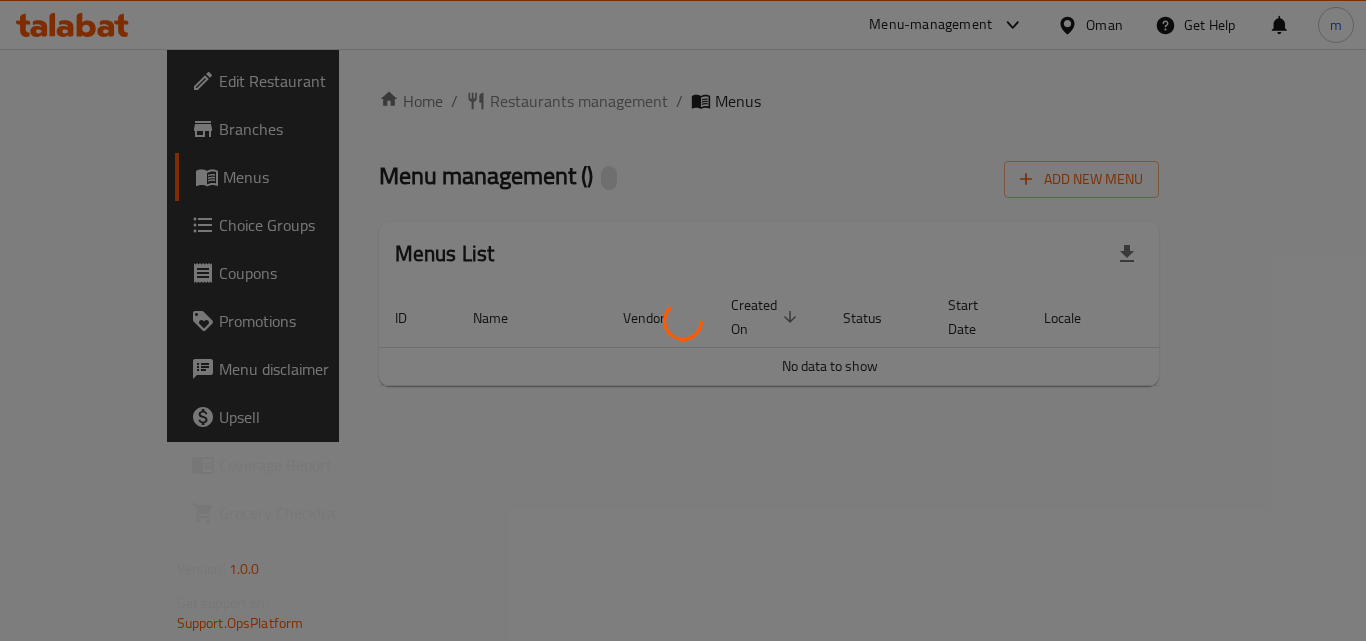 scroll, scrollTop: 0, scrollLeft: 0, axis: both 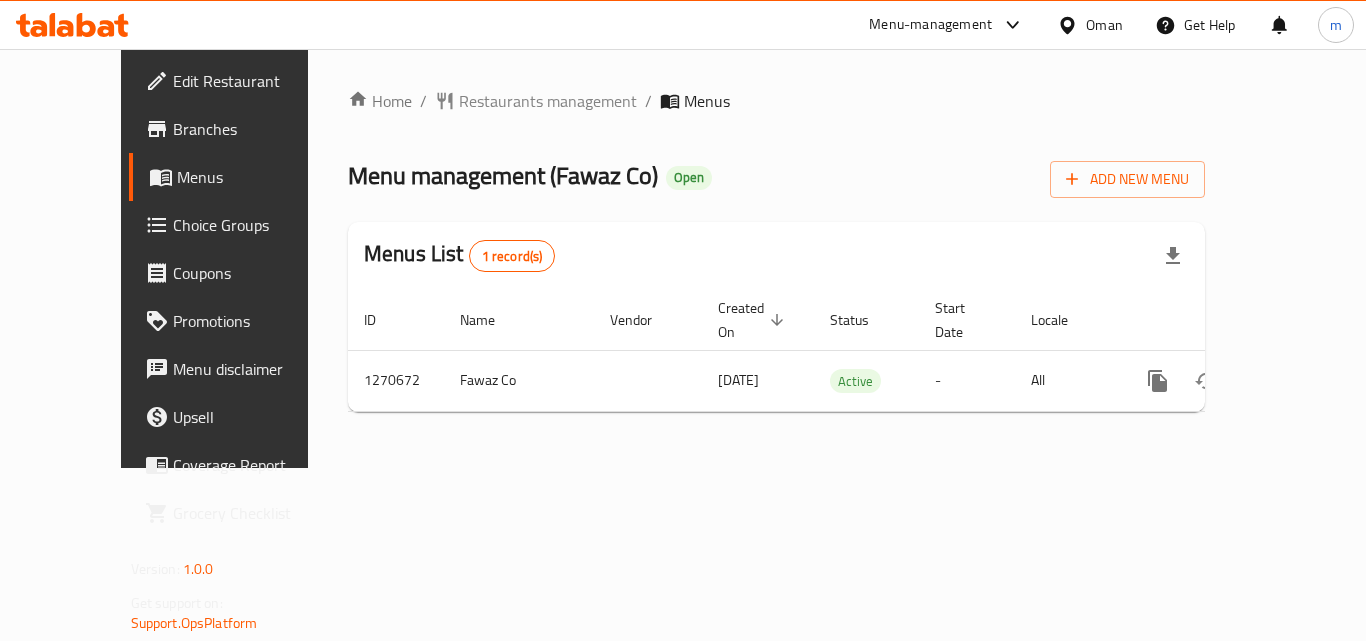 click 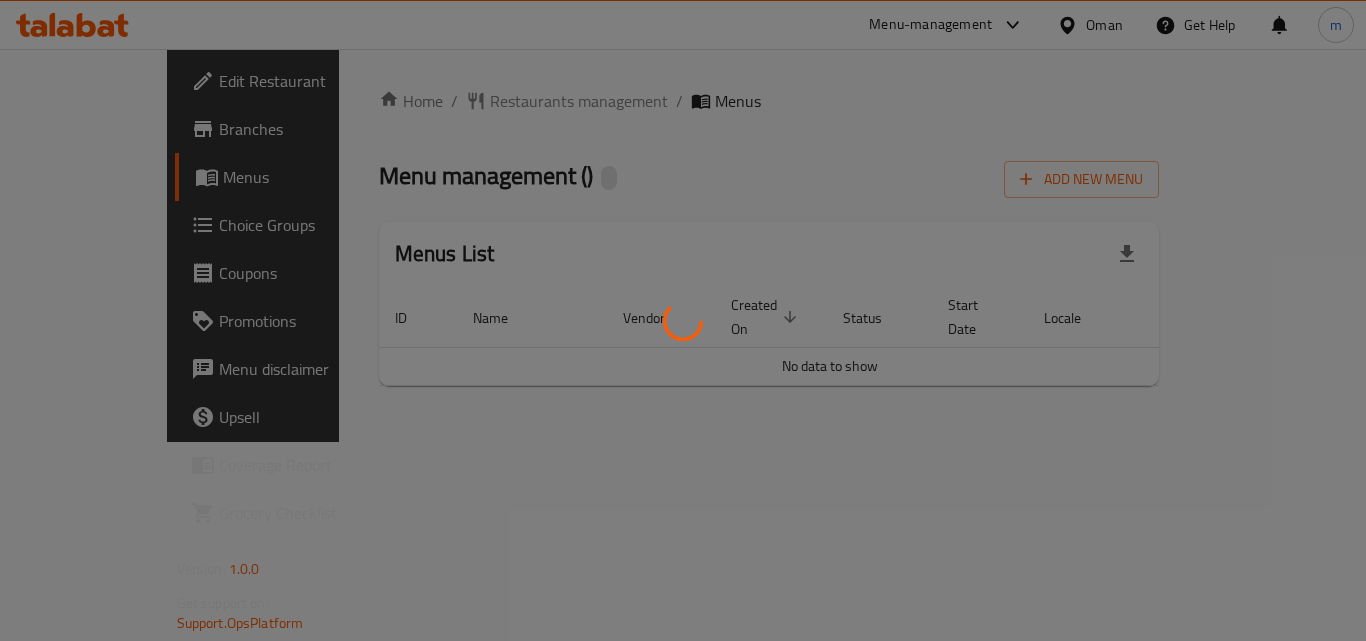 scroll, scrollTop: 0, scrollLeft: 0, axis: both 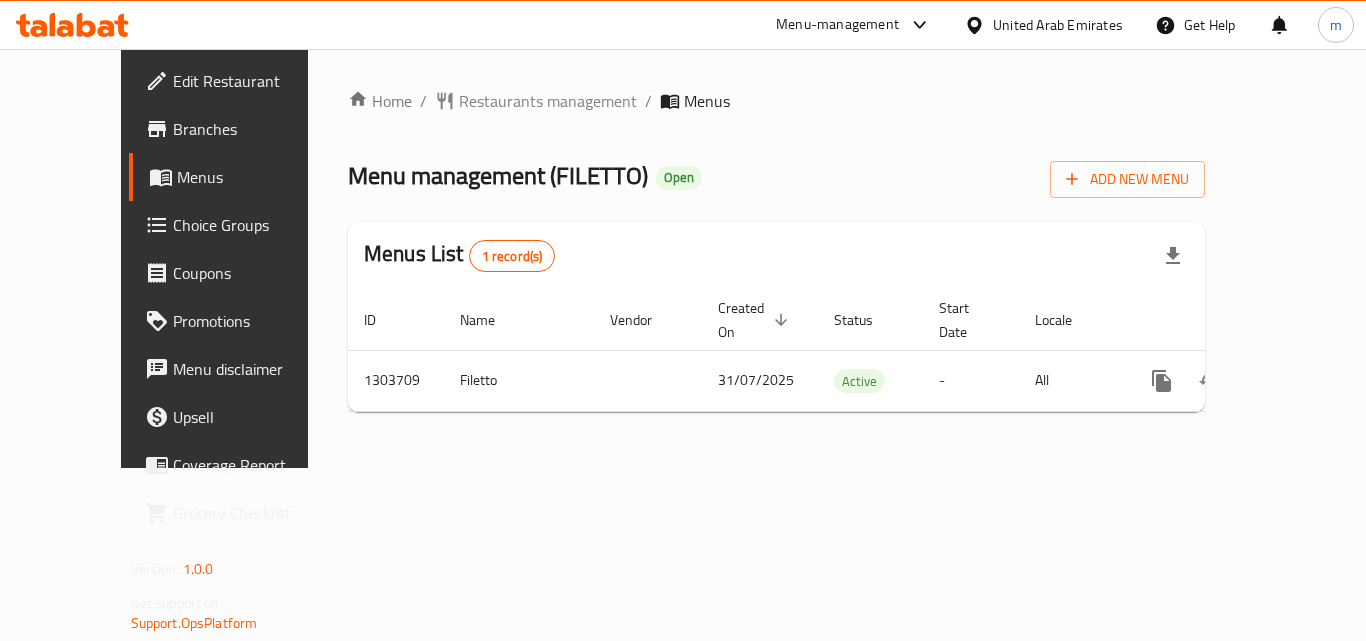 click 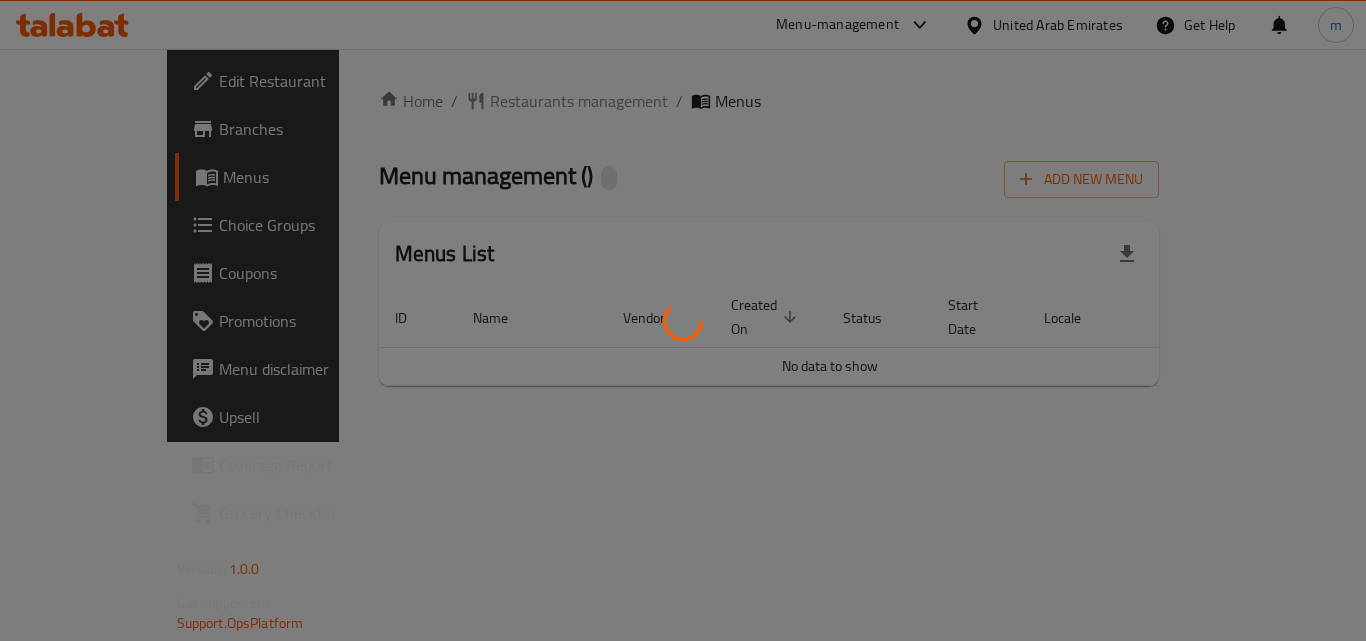 scroll, scrollTop: 0, scrollLeft: 0, axis: both 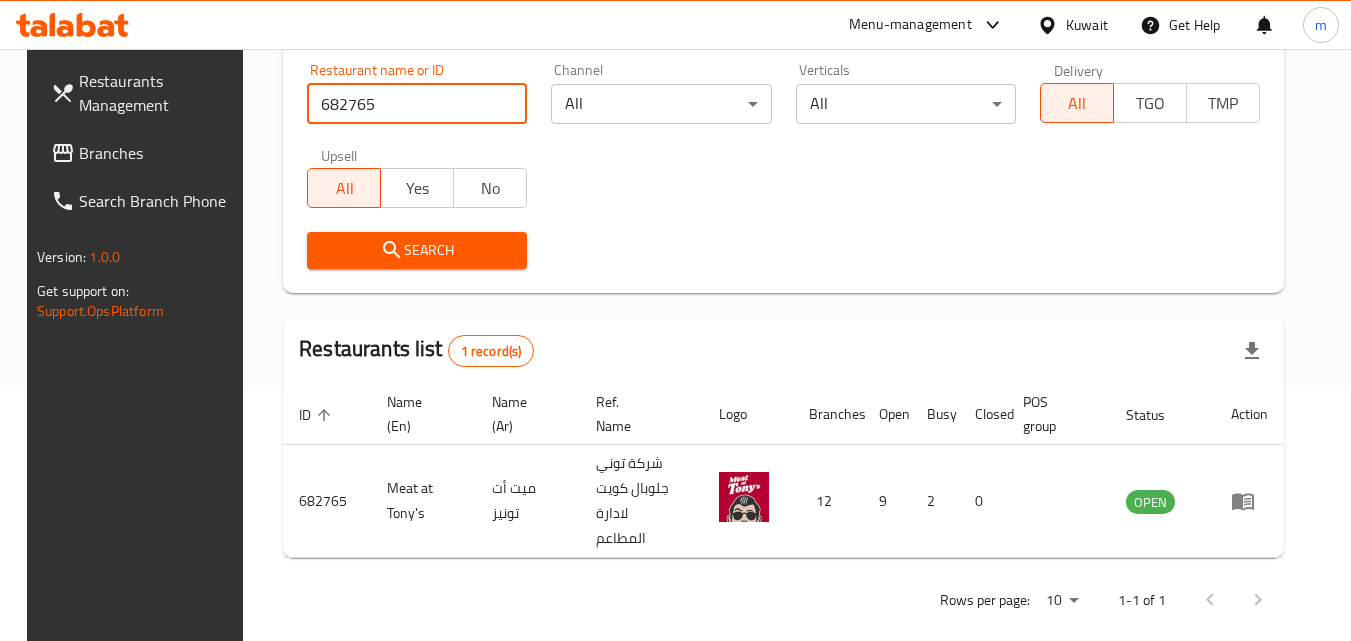 click on "Branches" at bounding box center [158, 153] 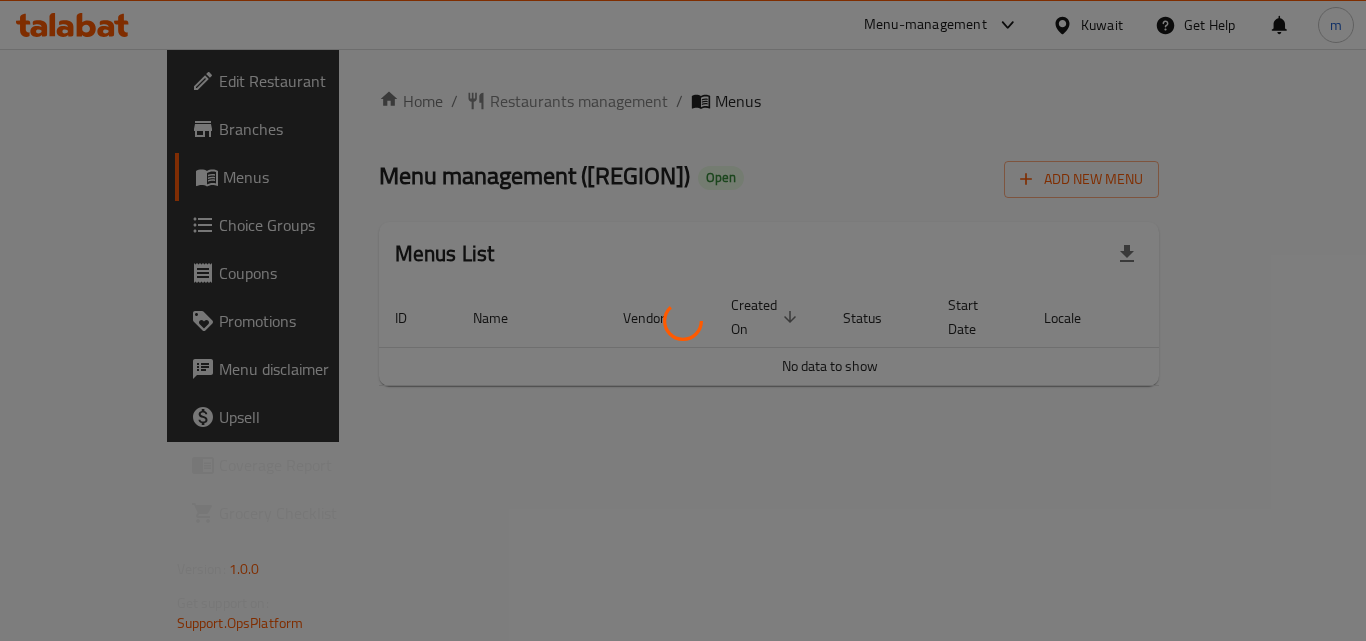 scroll, scrollTop: 0, scrollLeft: 0, axis: both 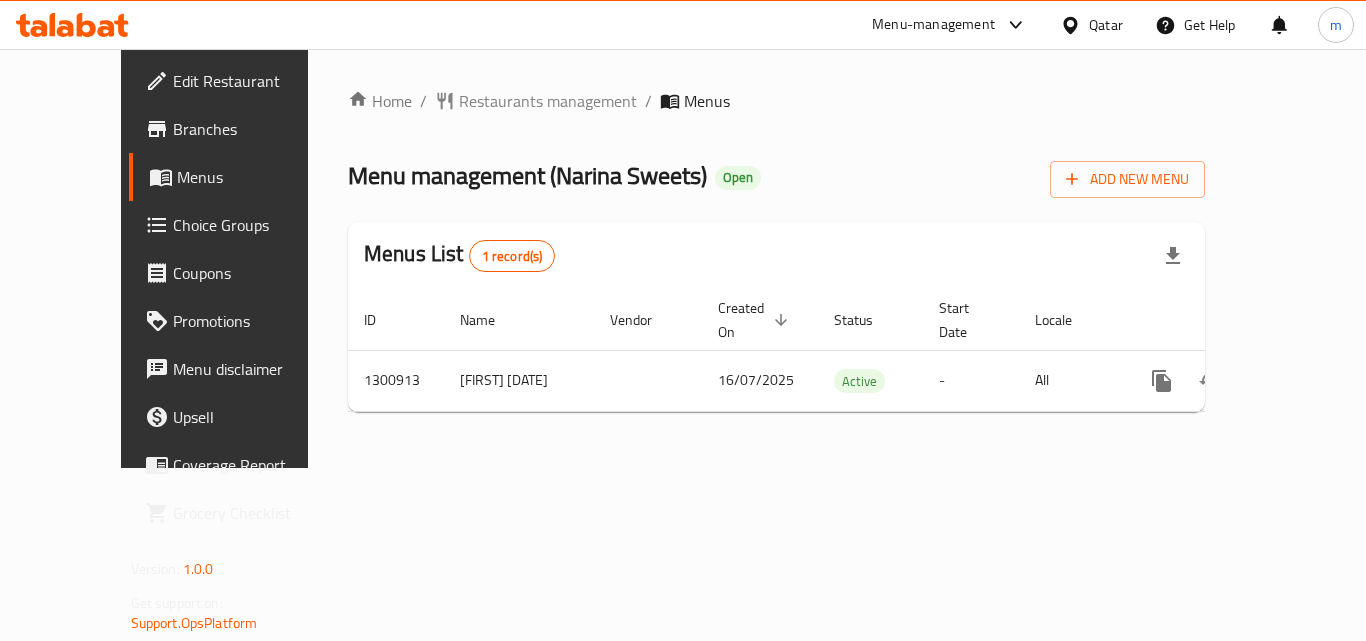 click 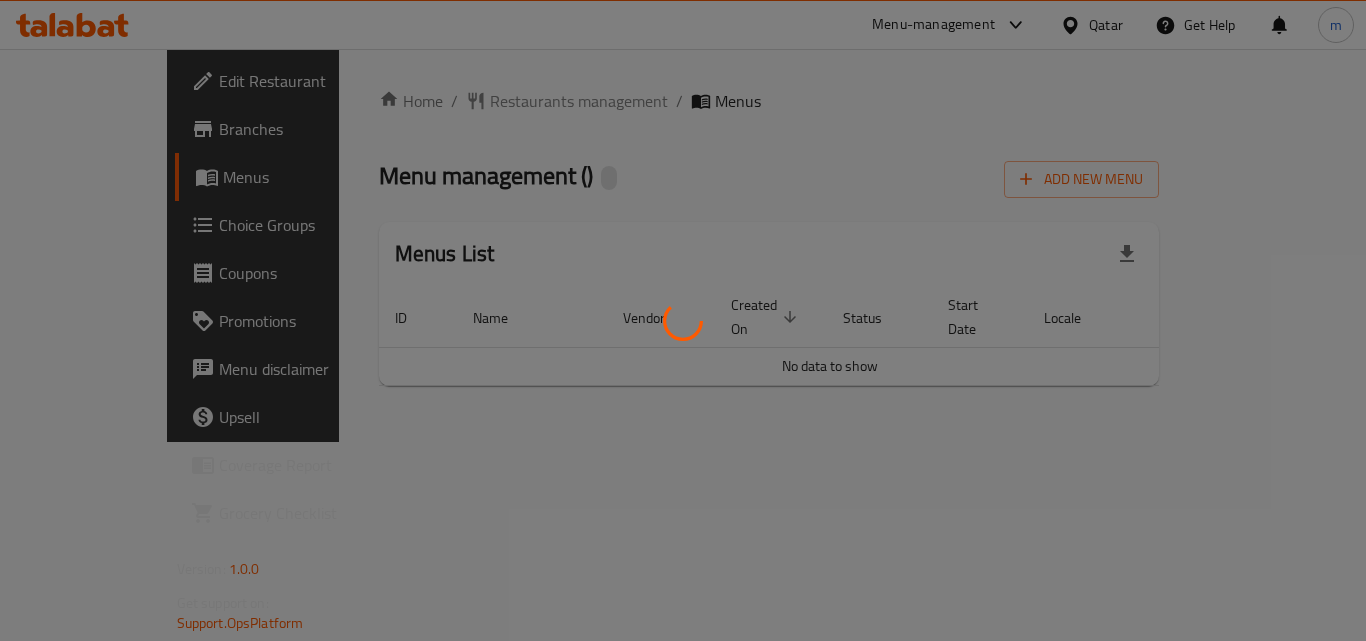 scroll, scrollTop: 0, scrollLeft: 0, axis: both 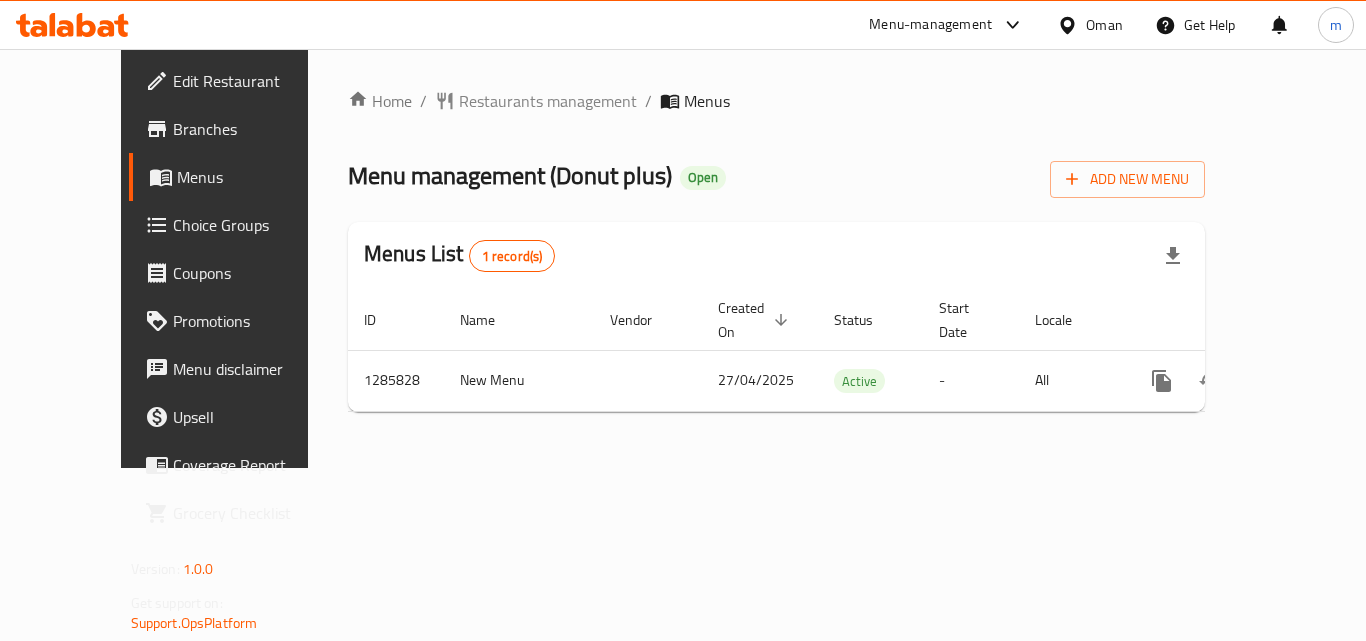 click at bounding box center [683, 320] 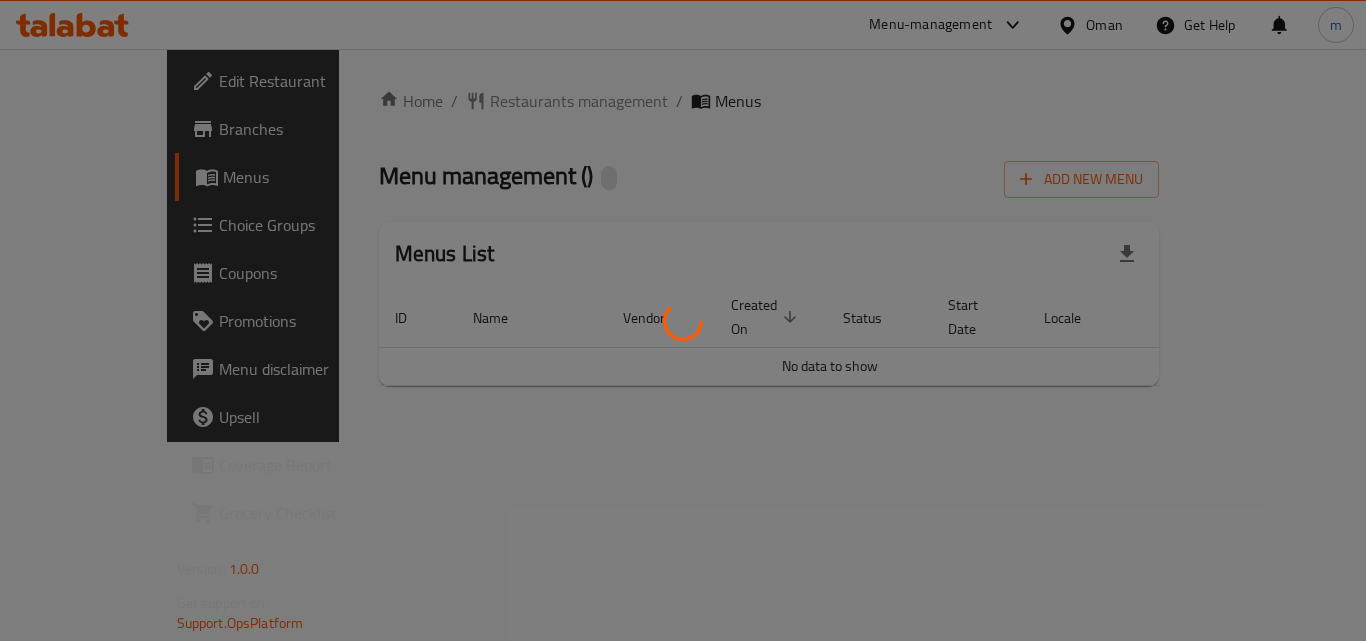 scroll, scrollTop: 0, scrollLeft: 0, axis: both 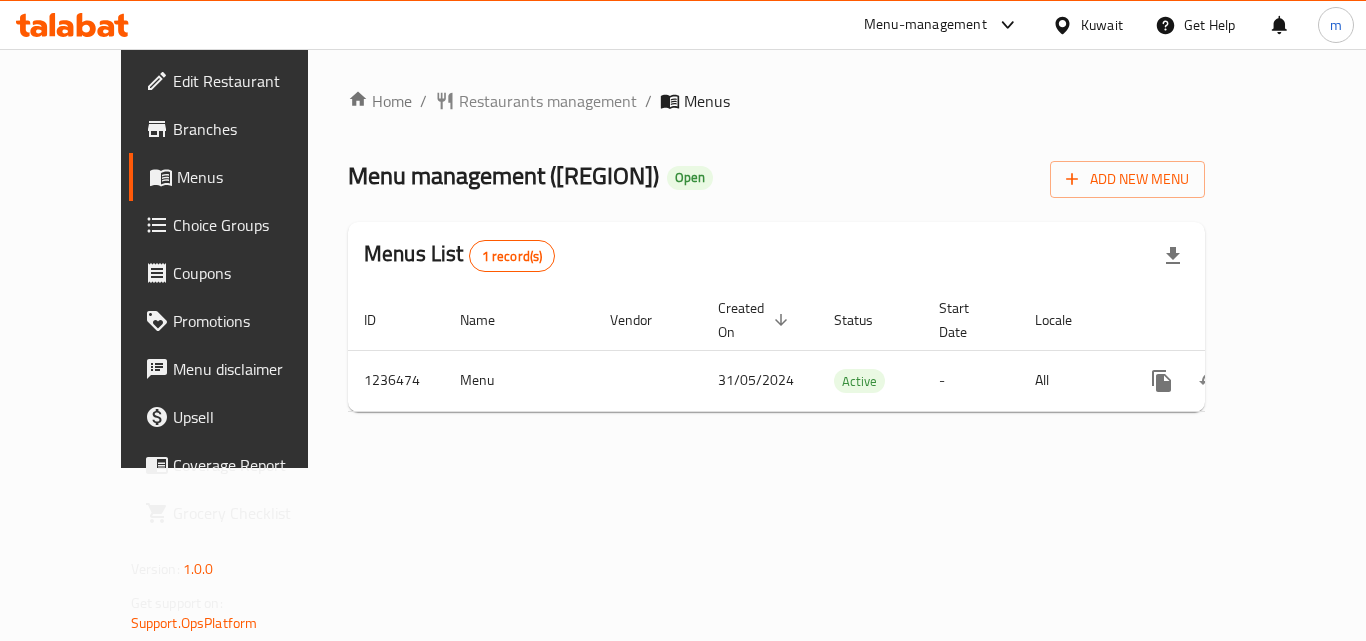 click 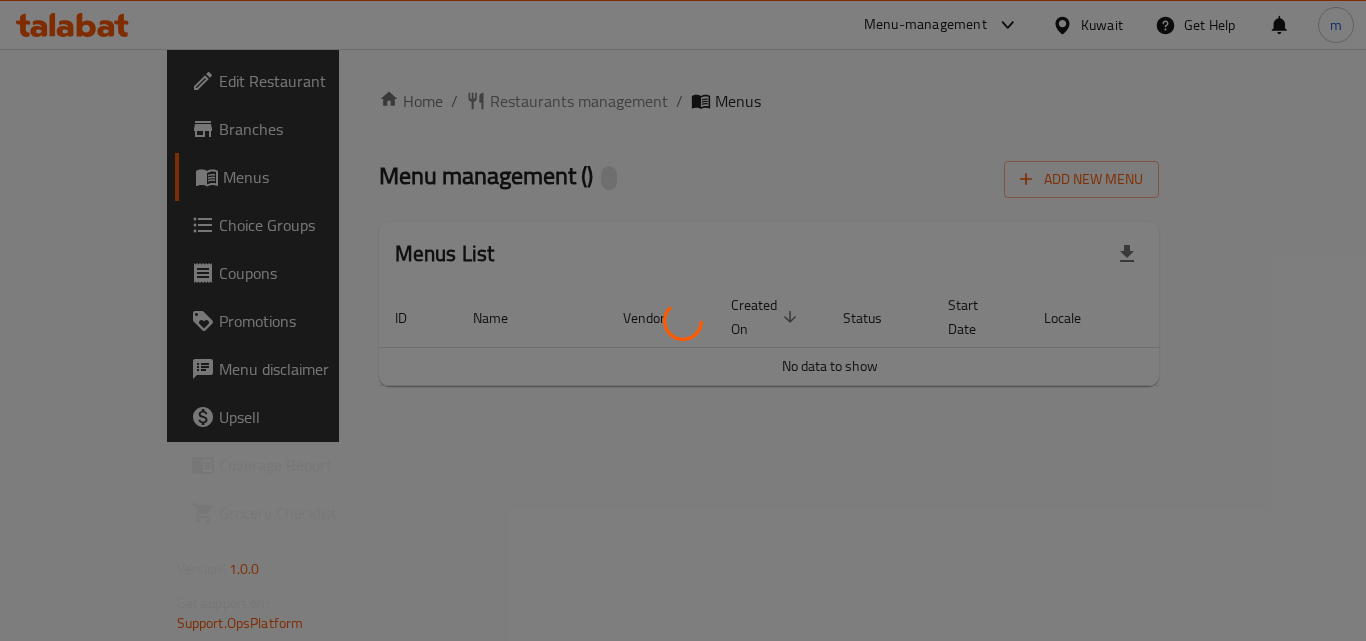 scroll, scrollTop: 0, scrollLeft: 0, axis: both 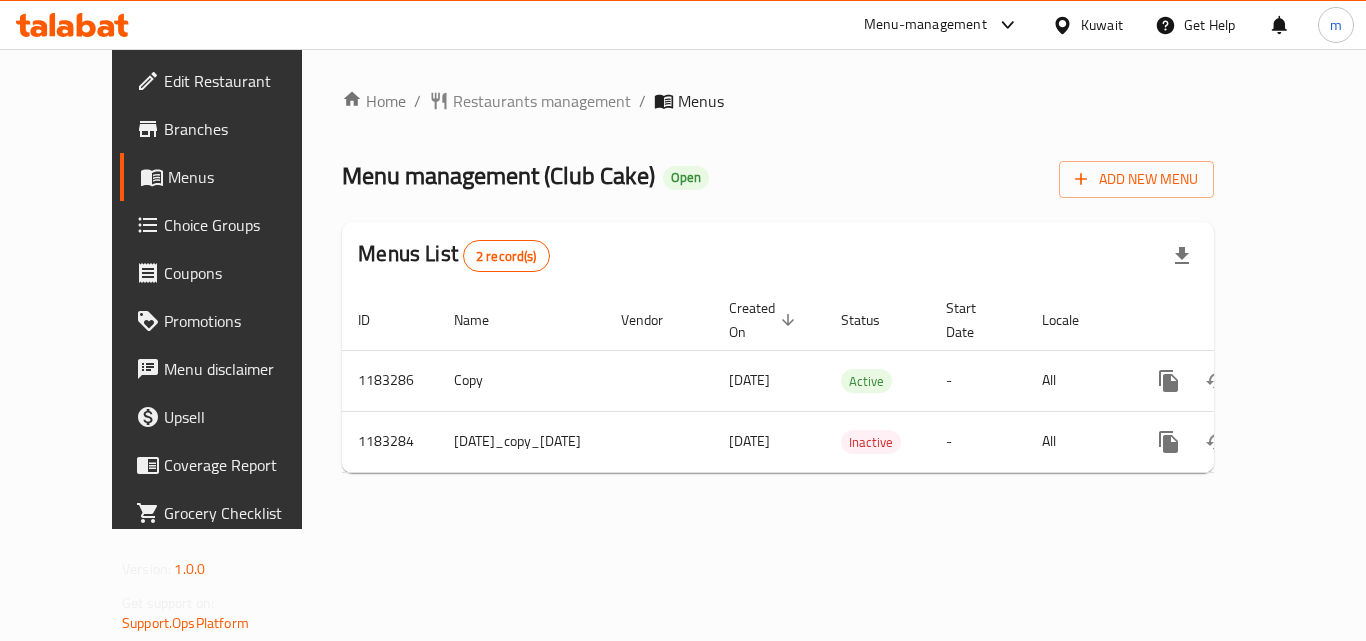 click 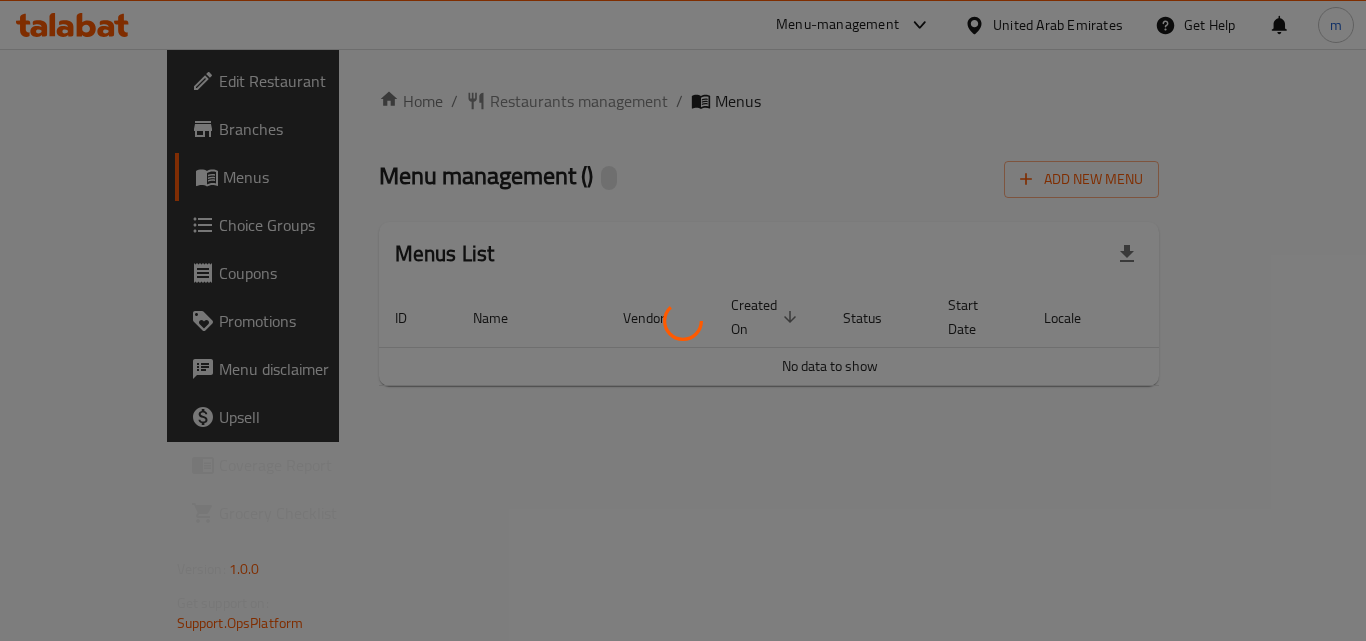 scroll, scrollTop: 0, scrollLeft: 0, axis: both 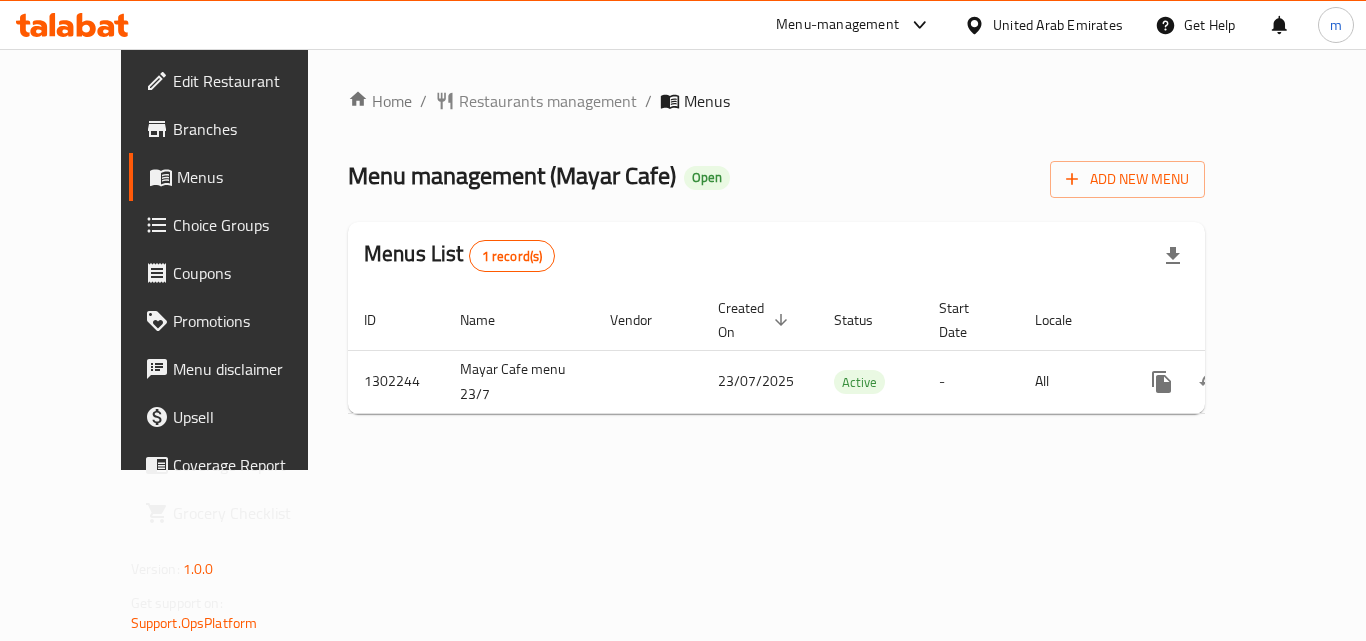 click 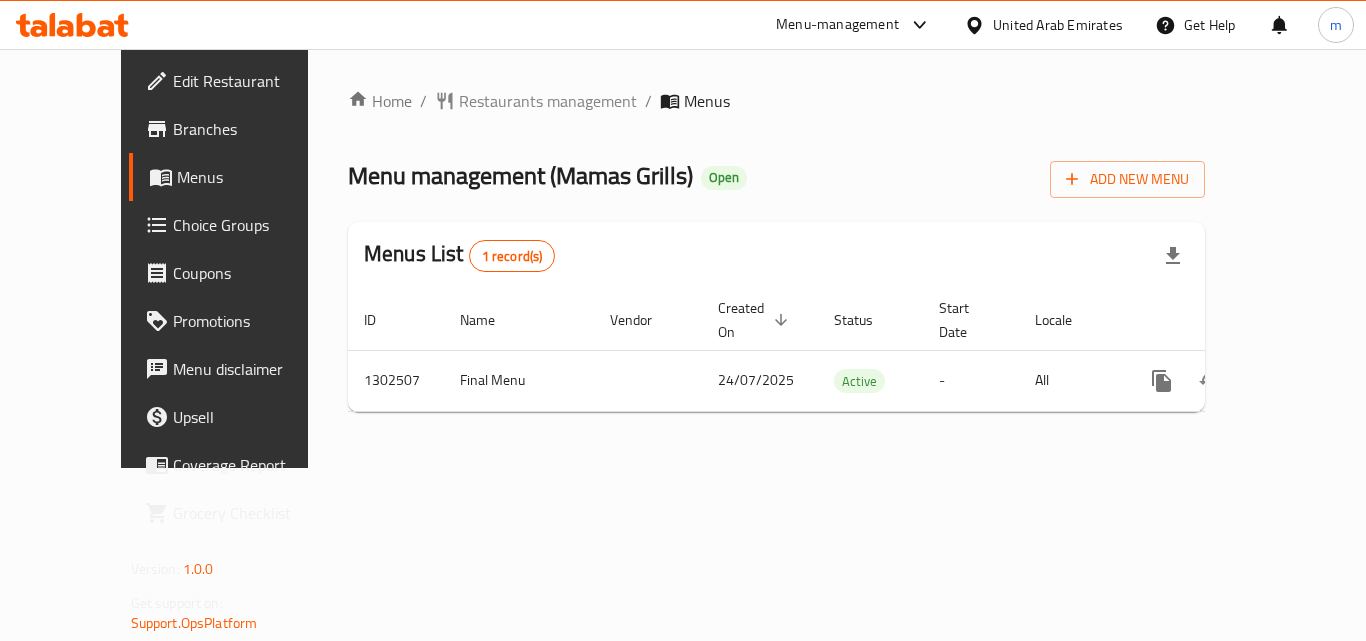 scroll, scrollTop: 0, scrollLeft: 0, axis: both 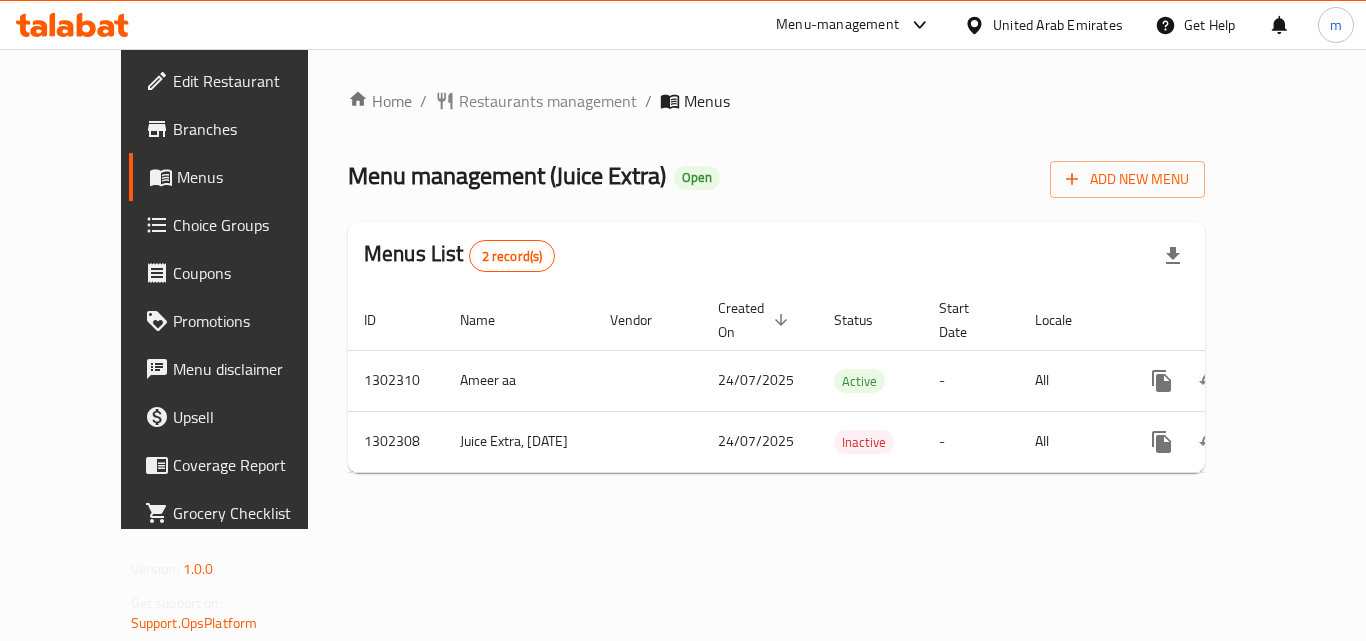click 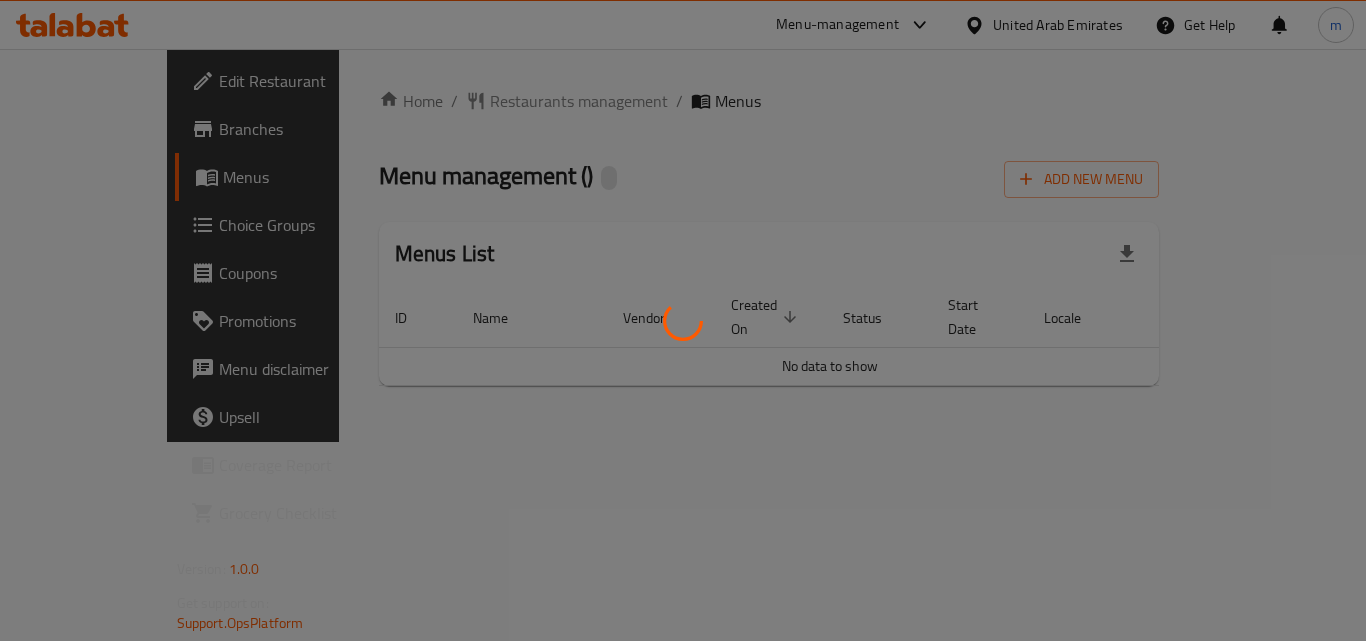 scroll, scrollTop: 0, scrollLeft: 0, axis: both 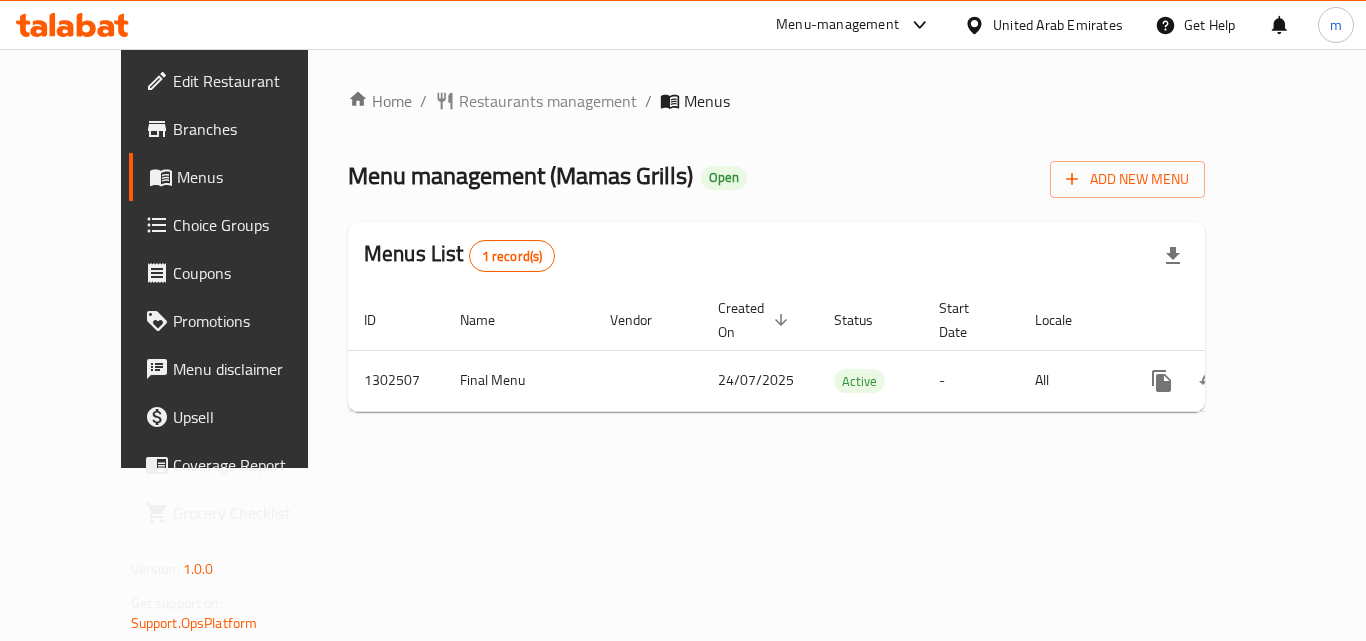 click 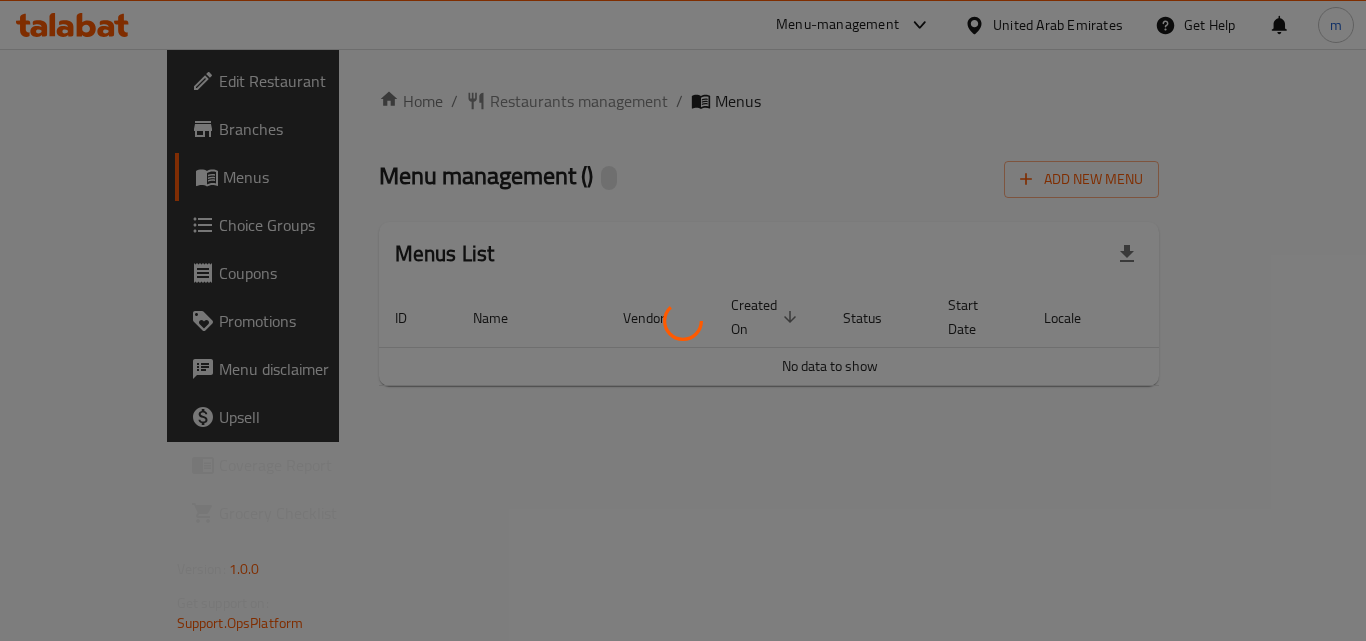 scroll, scrollTop: 0, scrollLeft: 0, axis: both 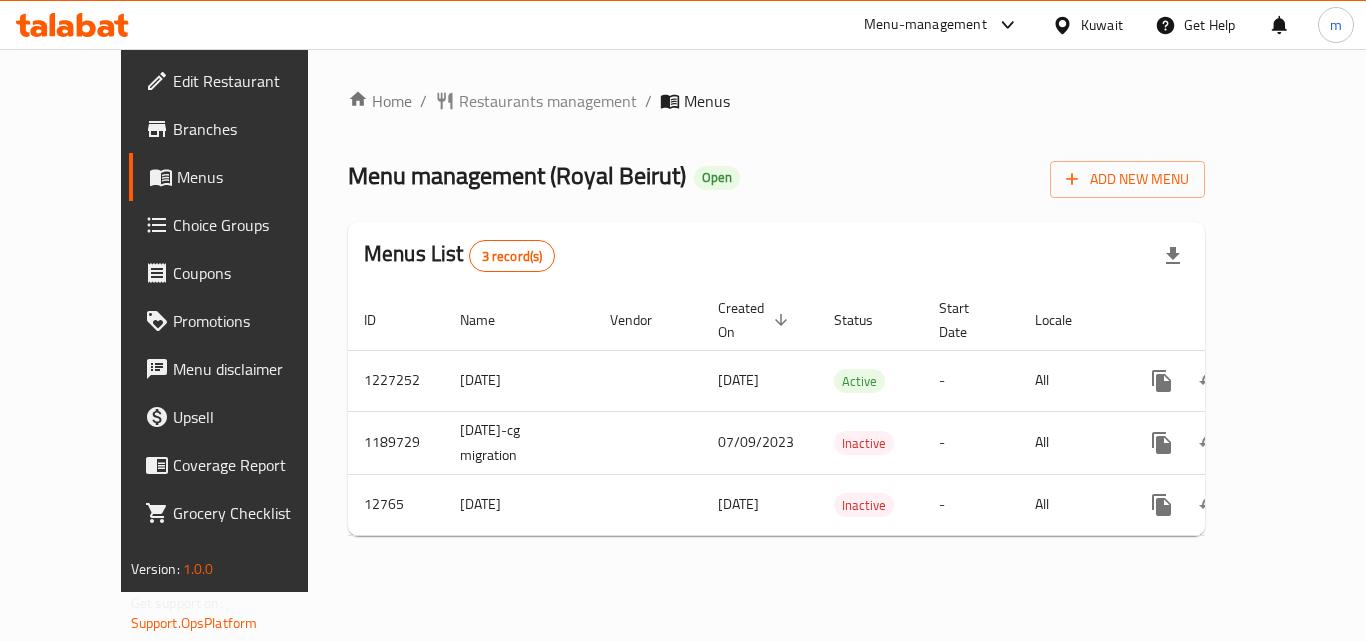 click 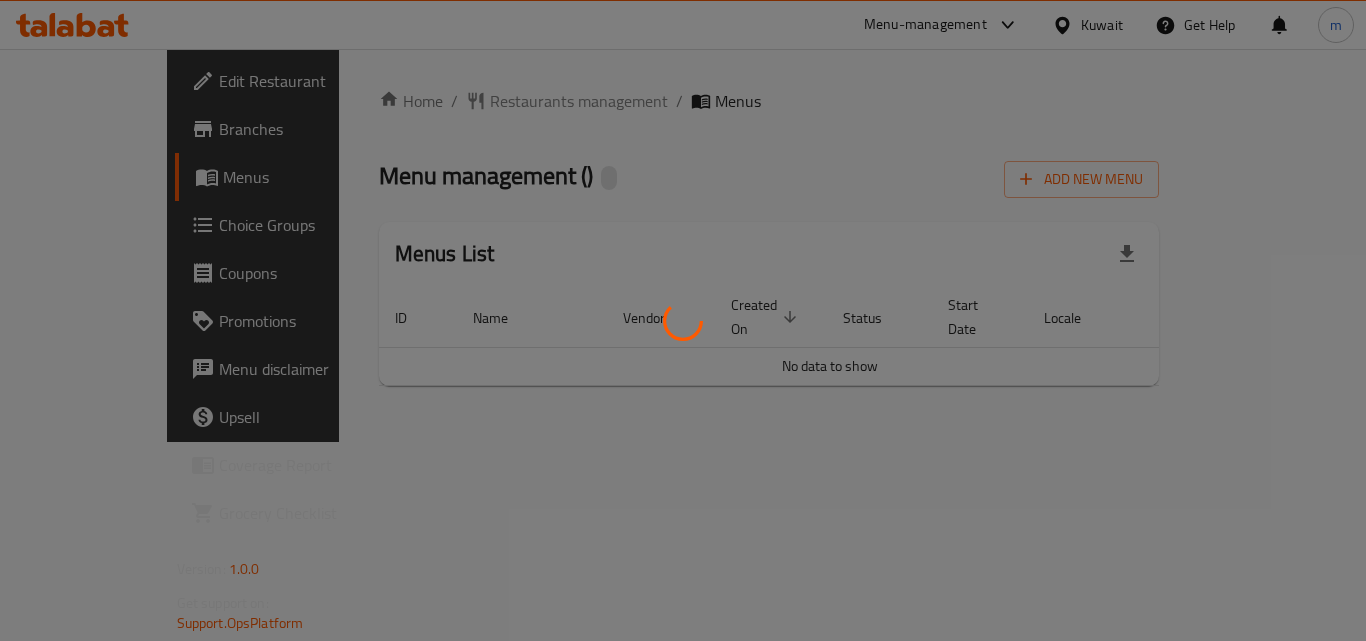 scroll, scrollTop: 0, scrollLeft: 0, axis: both 